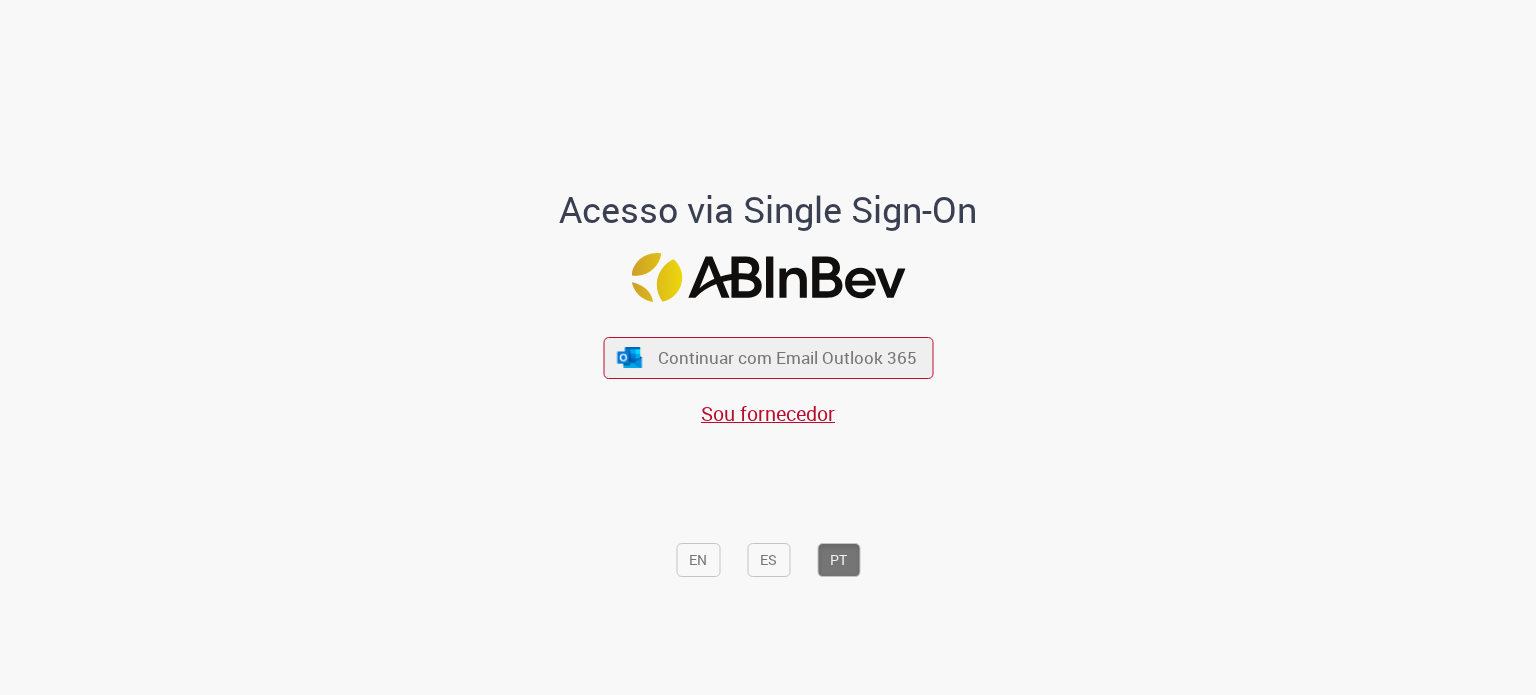 scroll, scrollTop: 0, scrollLeft: 0, axis: both 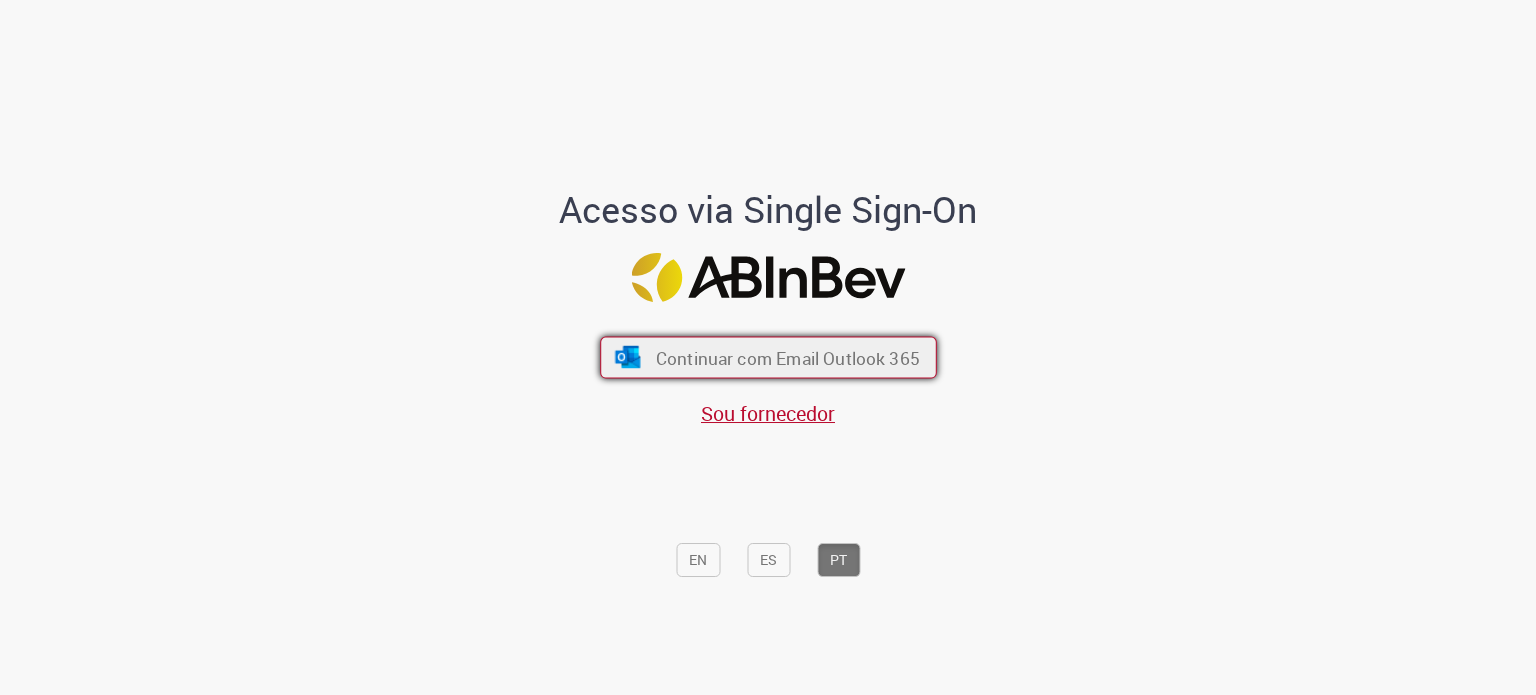 click on "Continuar com Email Outlook 365" at bounding box center [787, 357] 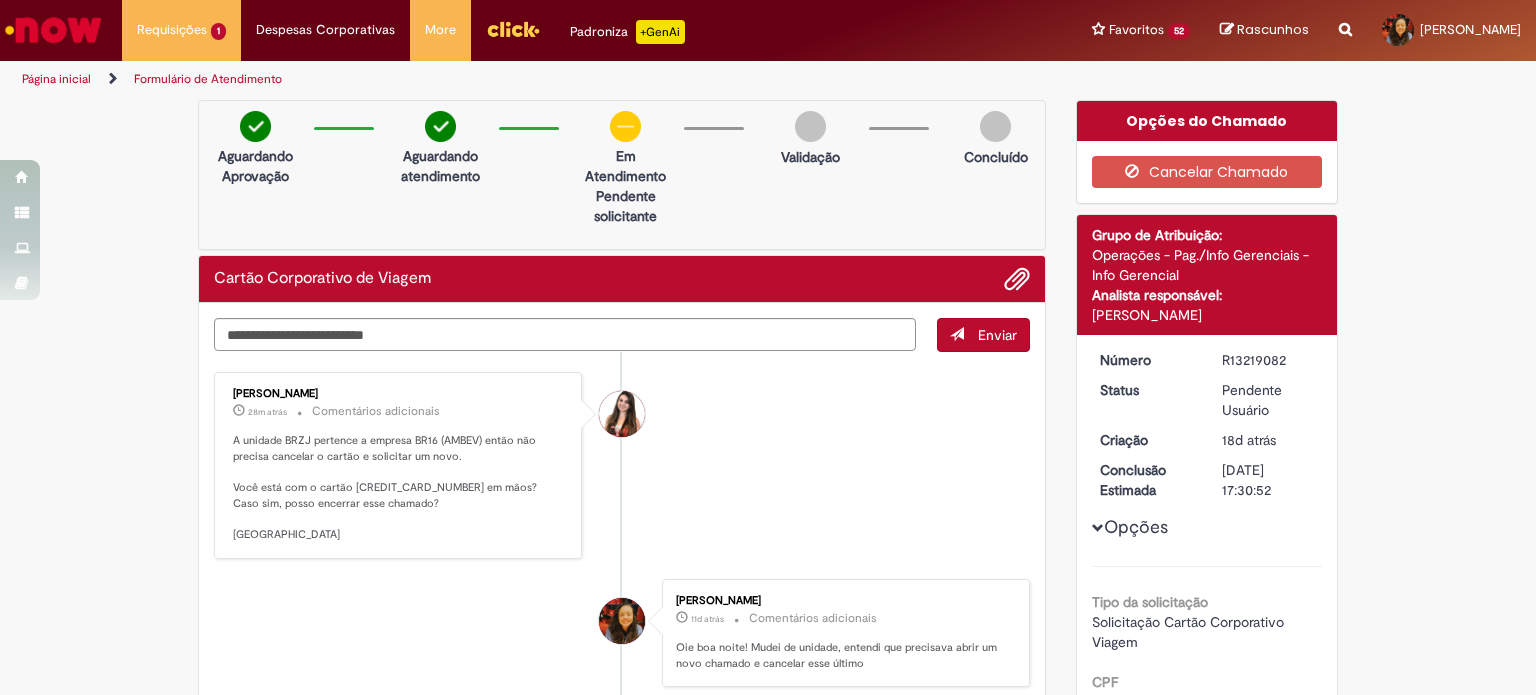 scroll, scrollTop: 0, scrollLeft: 0, axis: both 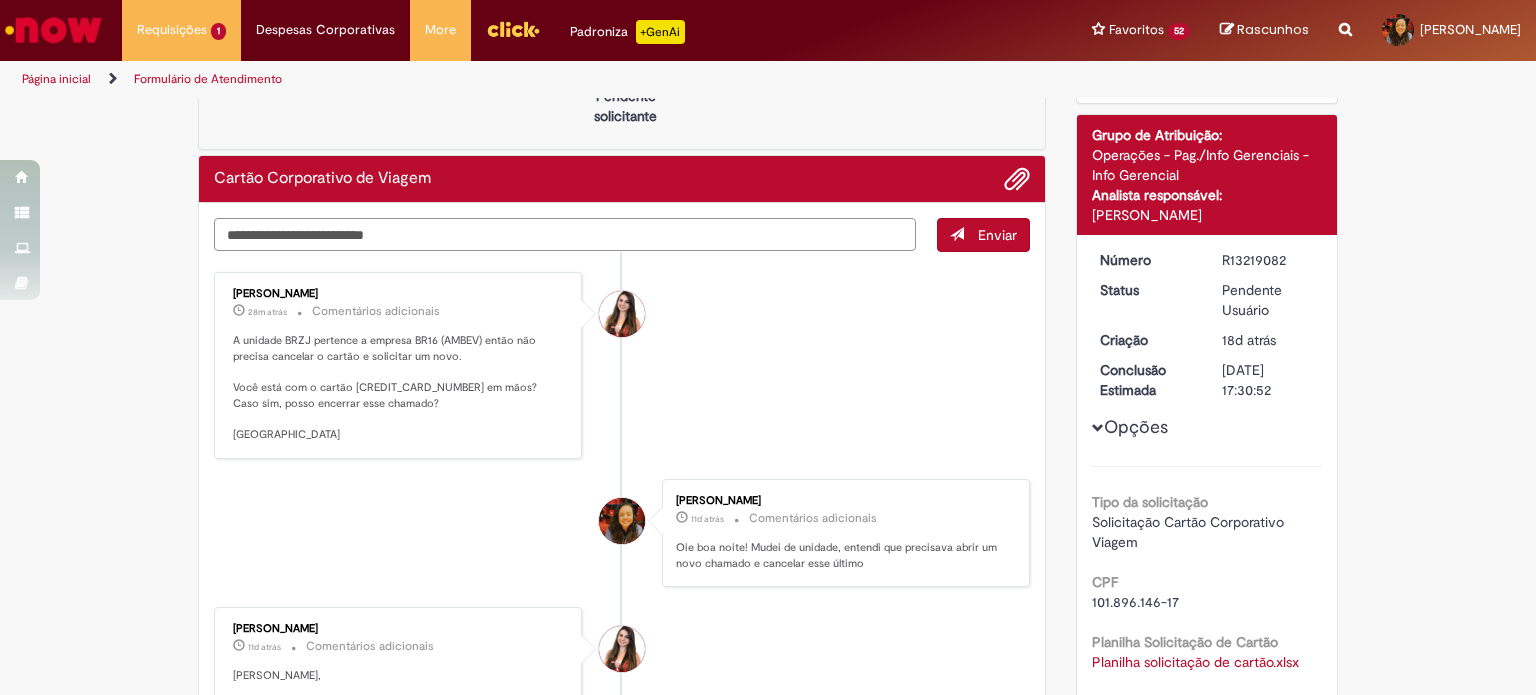 click at bounding box center [565, 235] 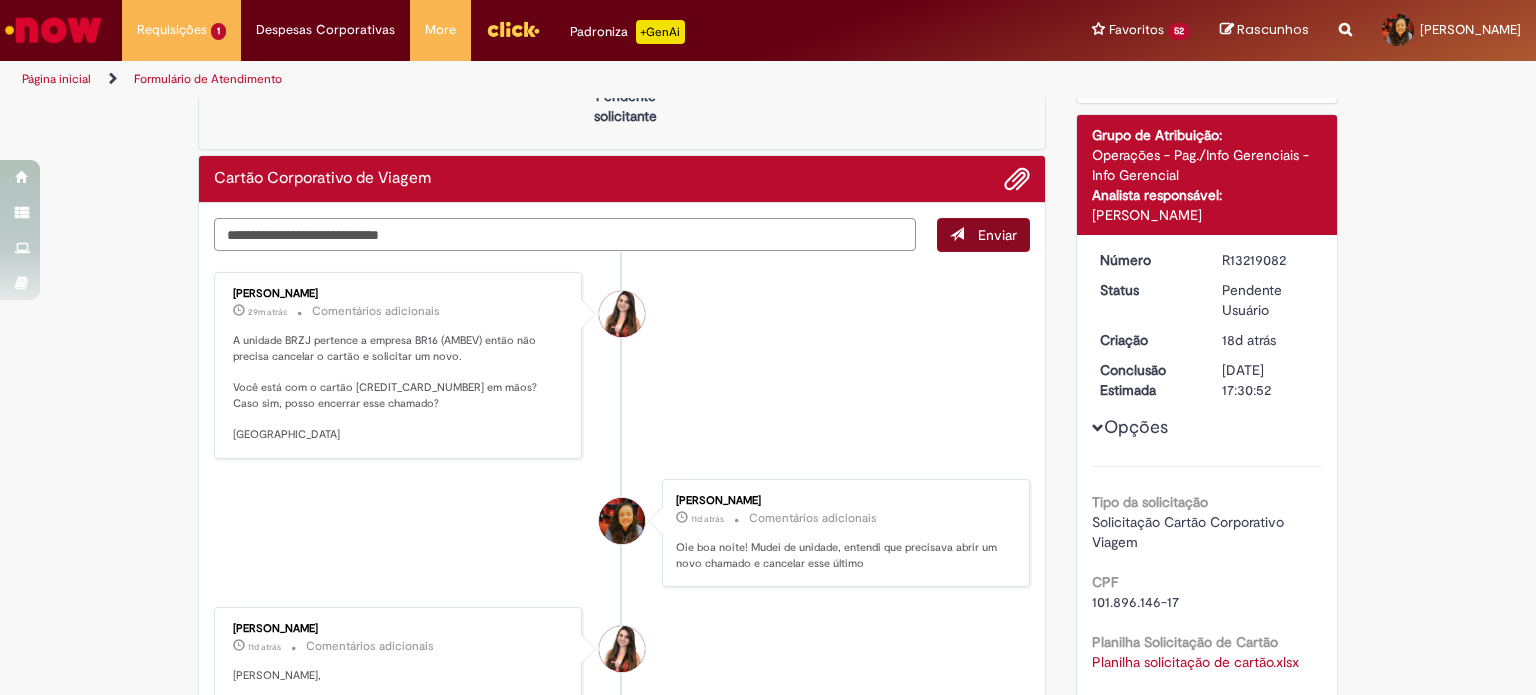 type on "**********" 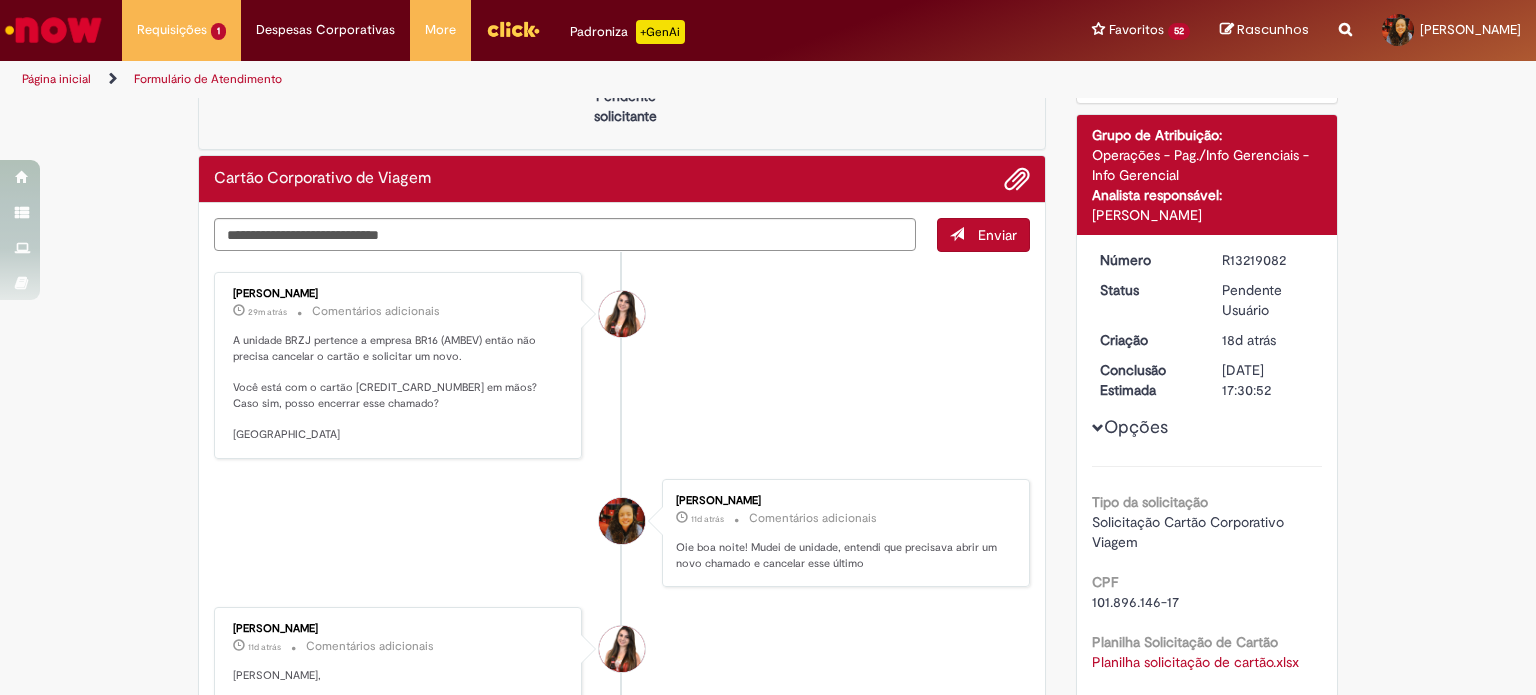 click on "Enviar" at bounding box center (997, 235) 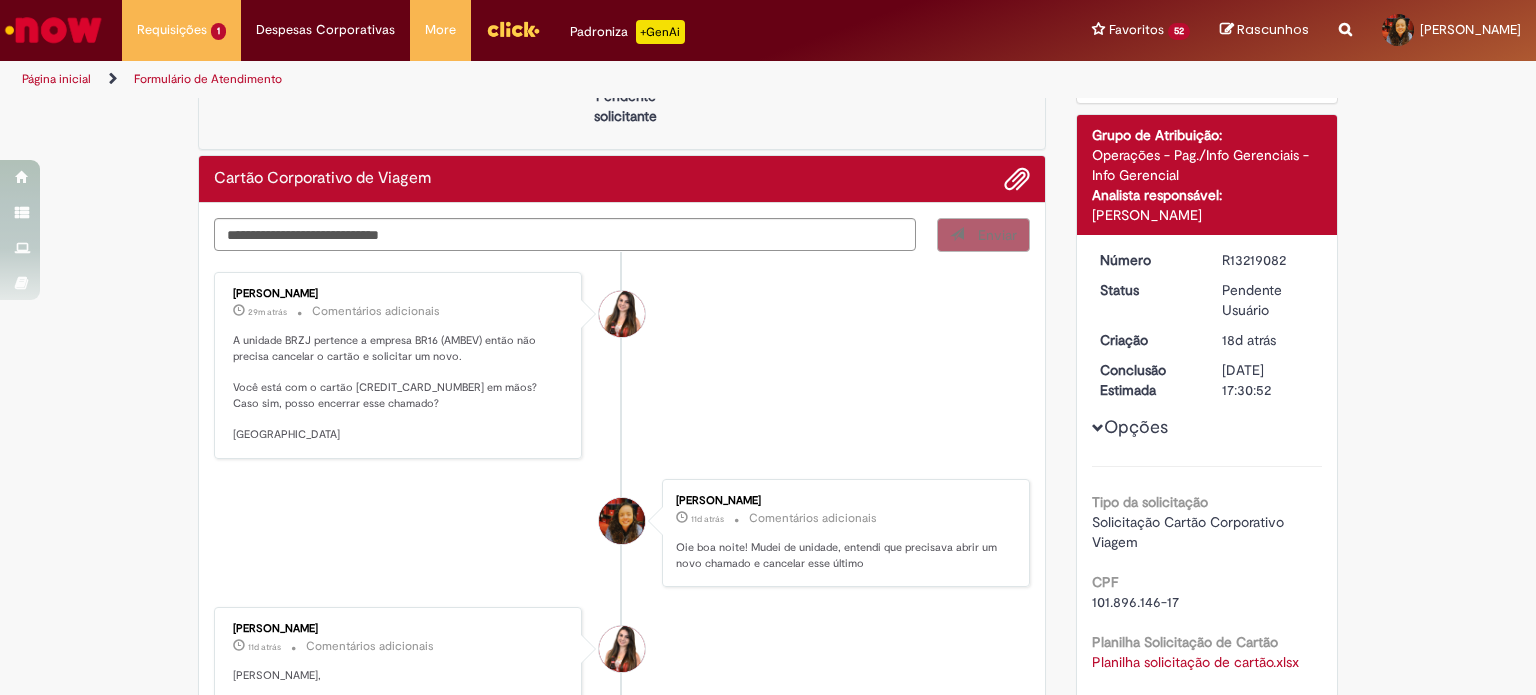 type 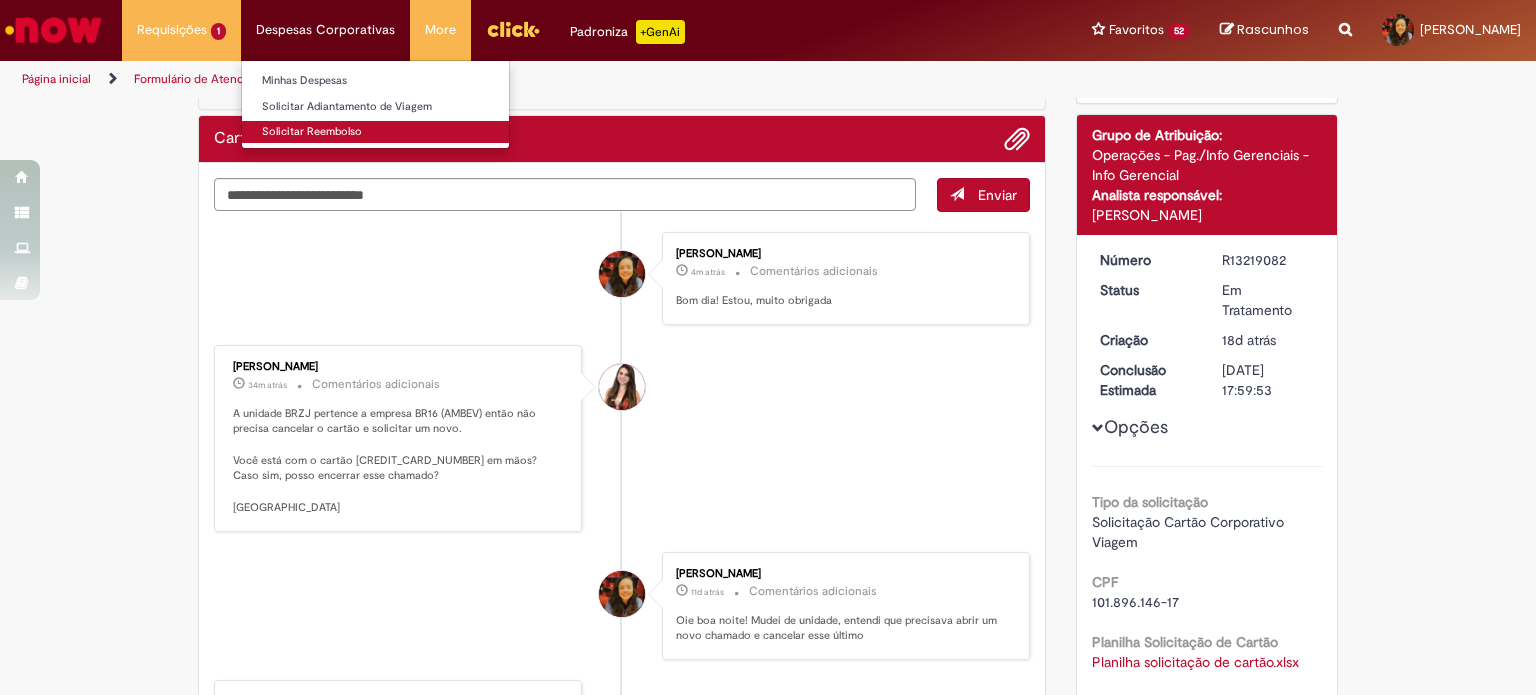click on "Solicitar Reembolso" at bounding box center [375, 132] 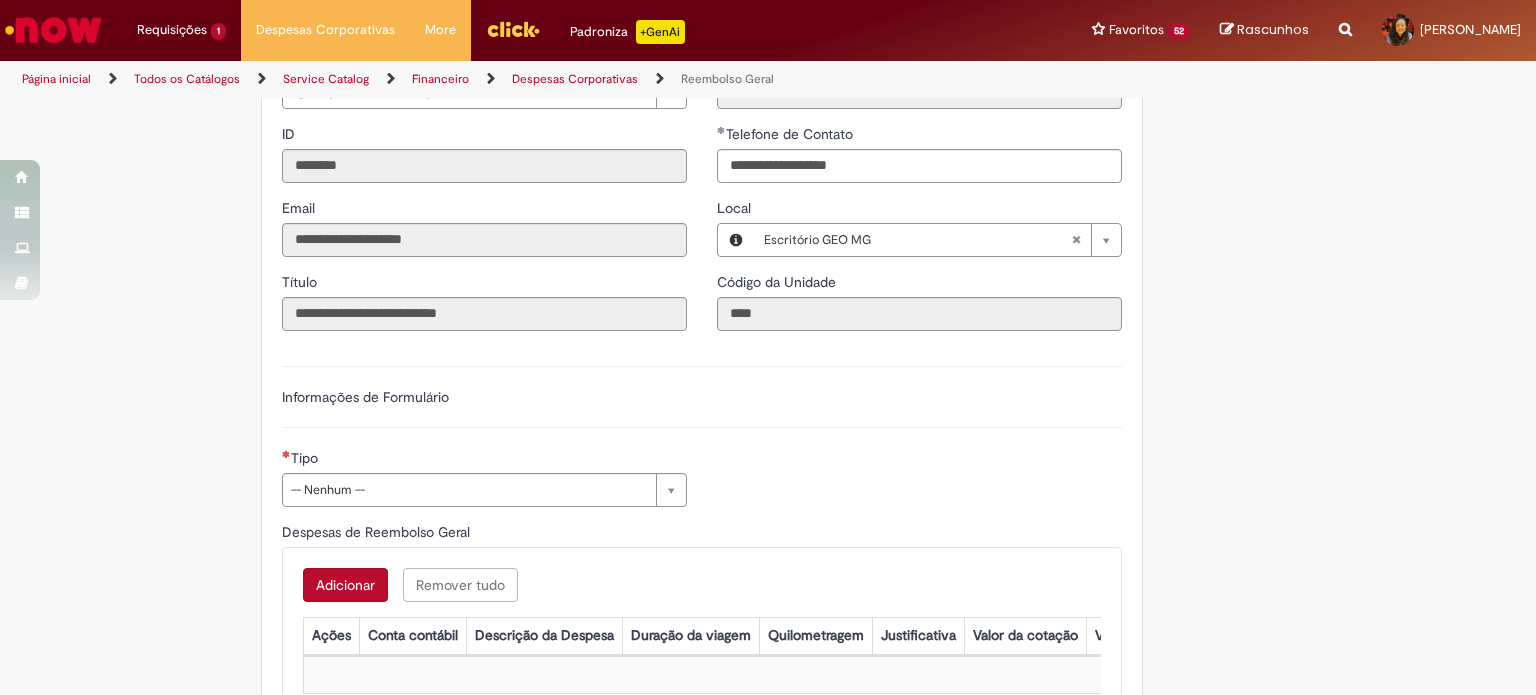 scroll, scrollTop: 500, scrollLeft: 0, axis: vertical 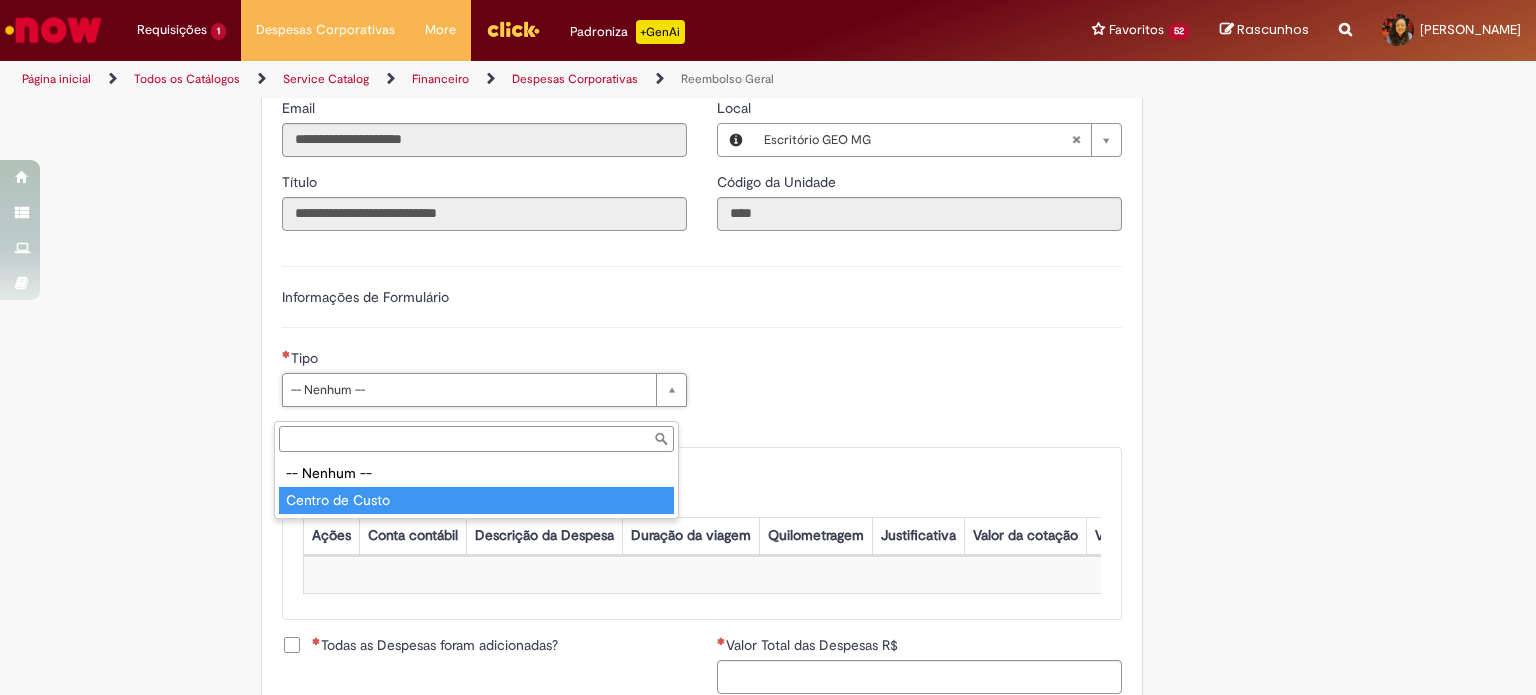 type on "**********" 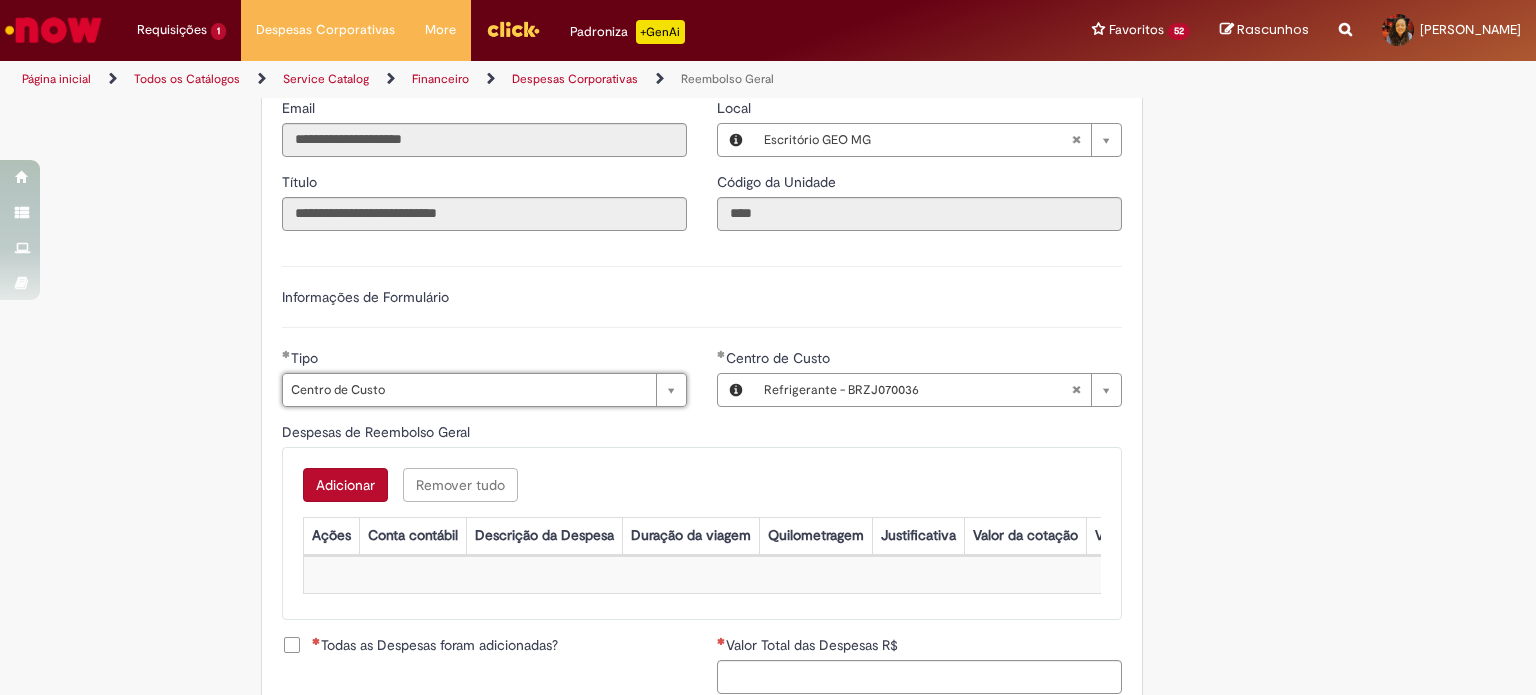 click on "Adicionar" at bounding box center [345, 485] 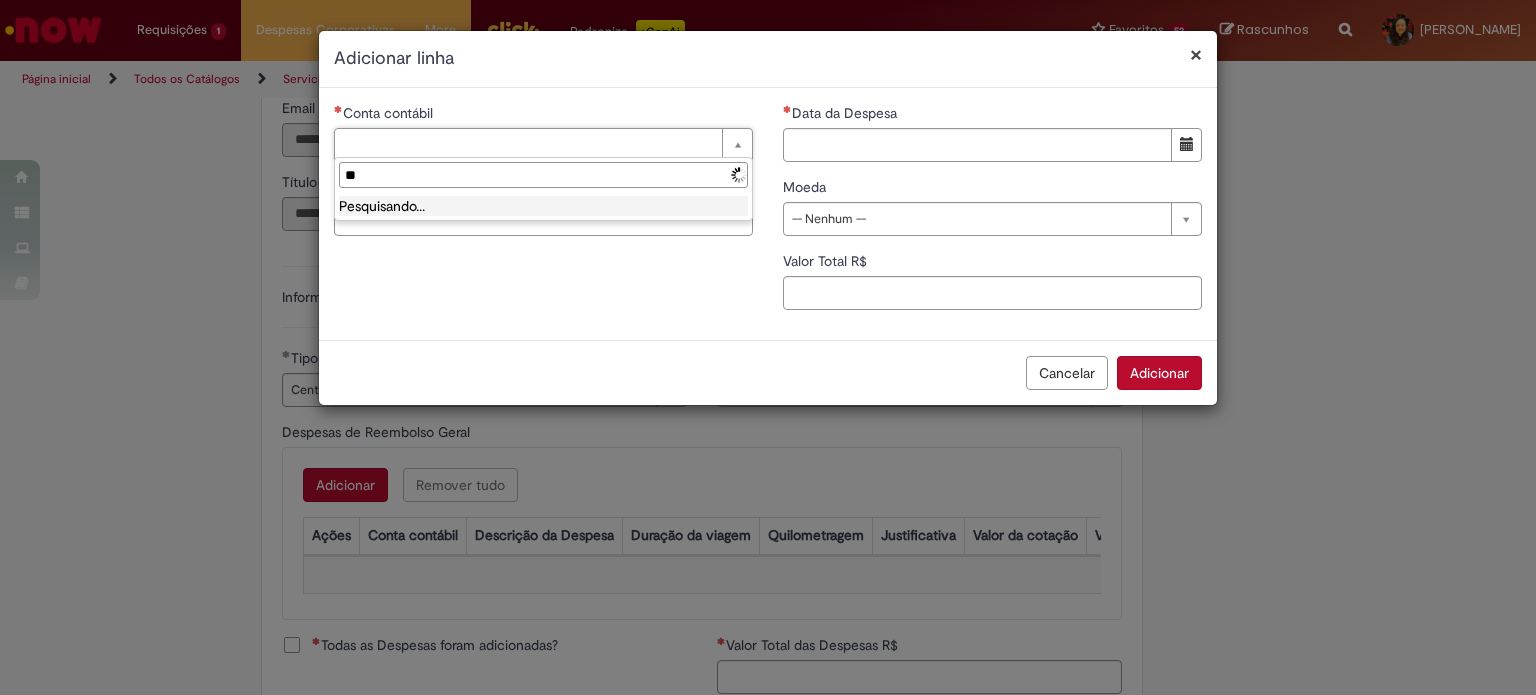 type on "*" 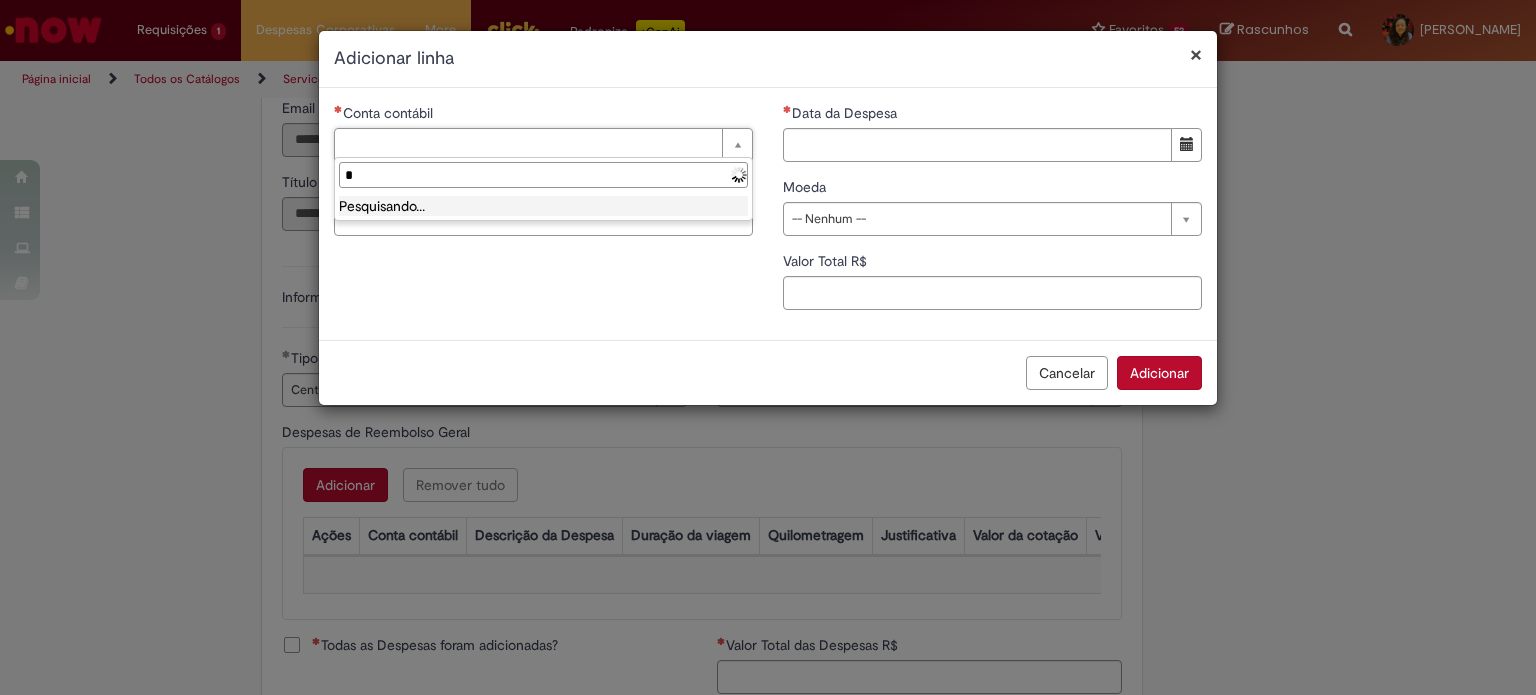 type 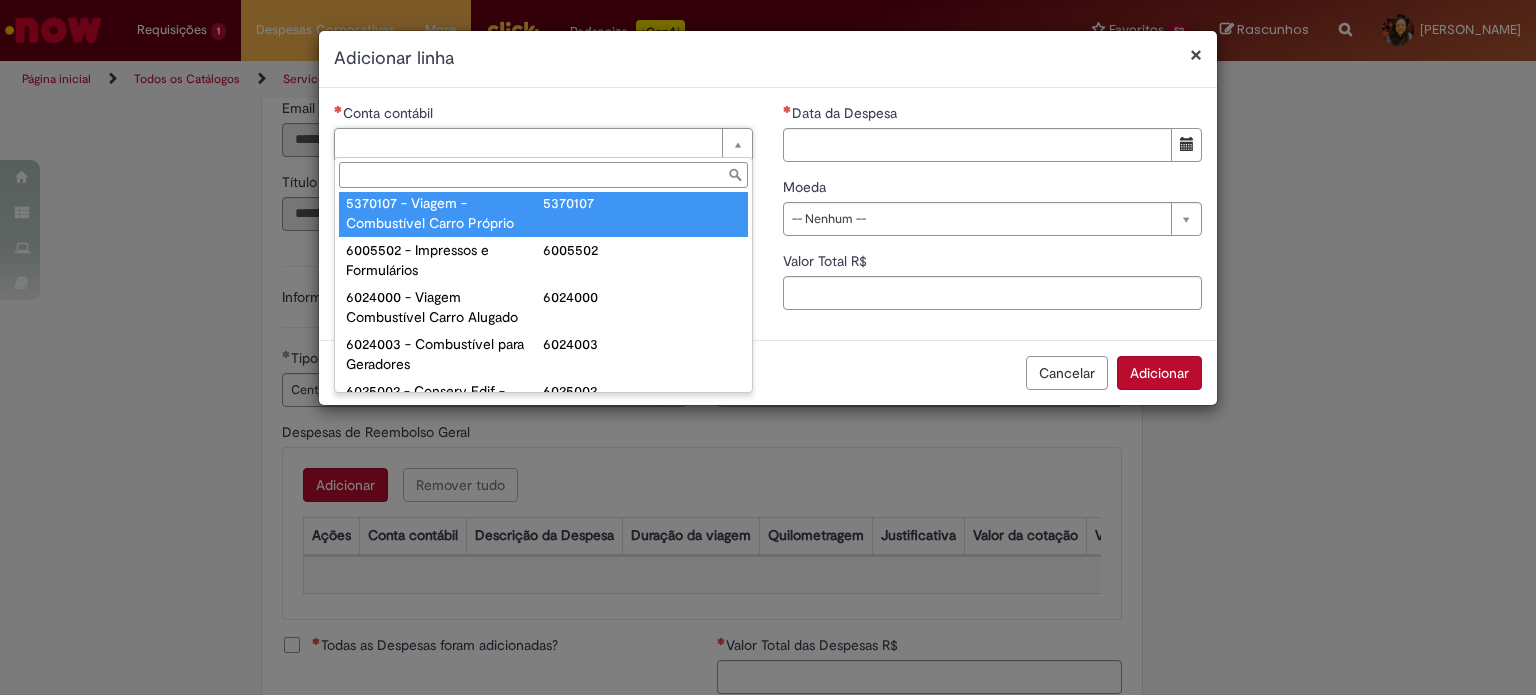 scroll, scrollTop: 0, scrollLeft: 0, axis: both 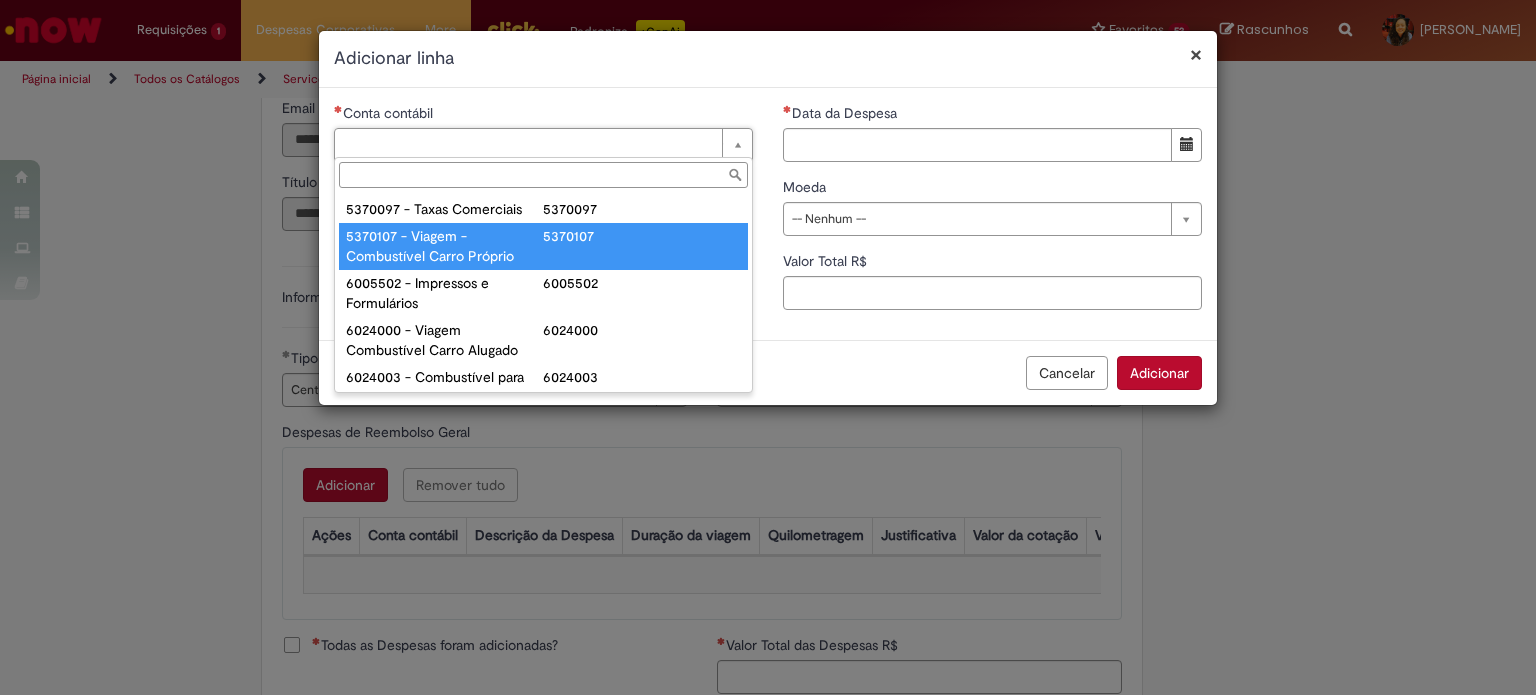 type on "**********" 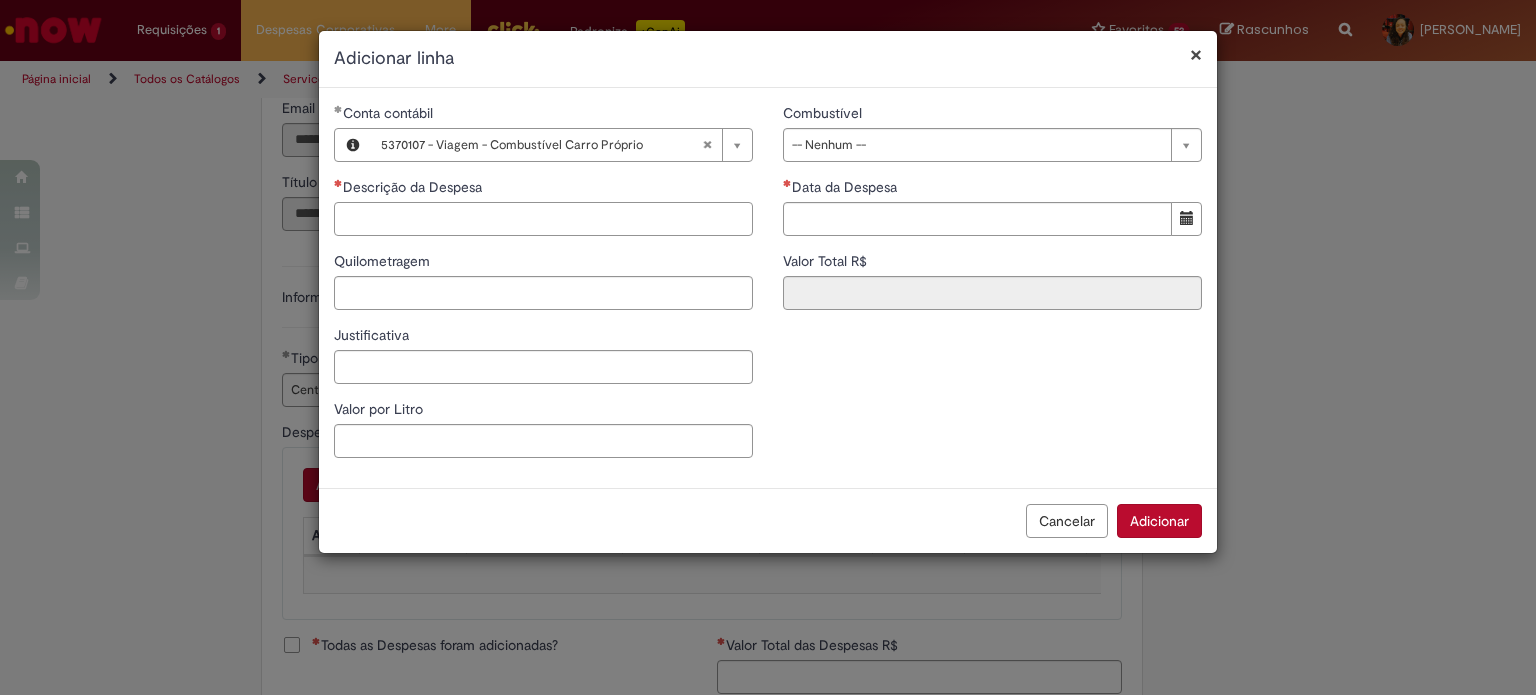 click on "Descrição da Despesa" at bounding box center (543, 219) 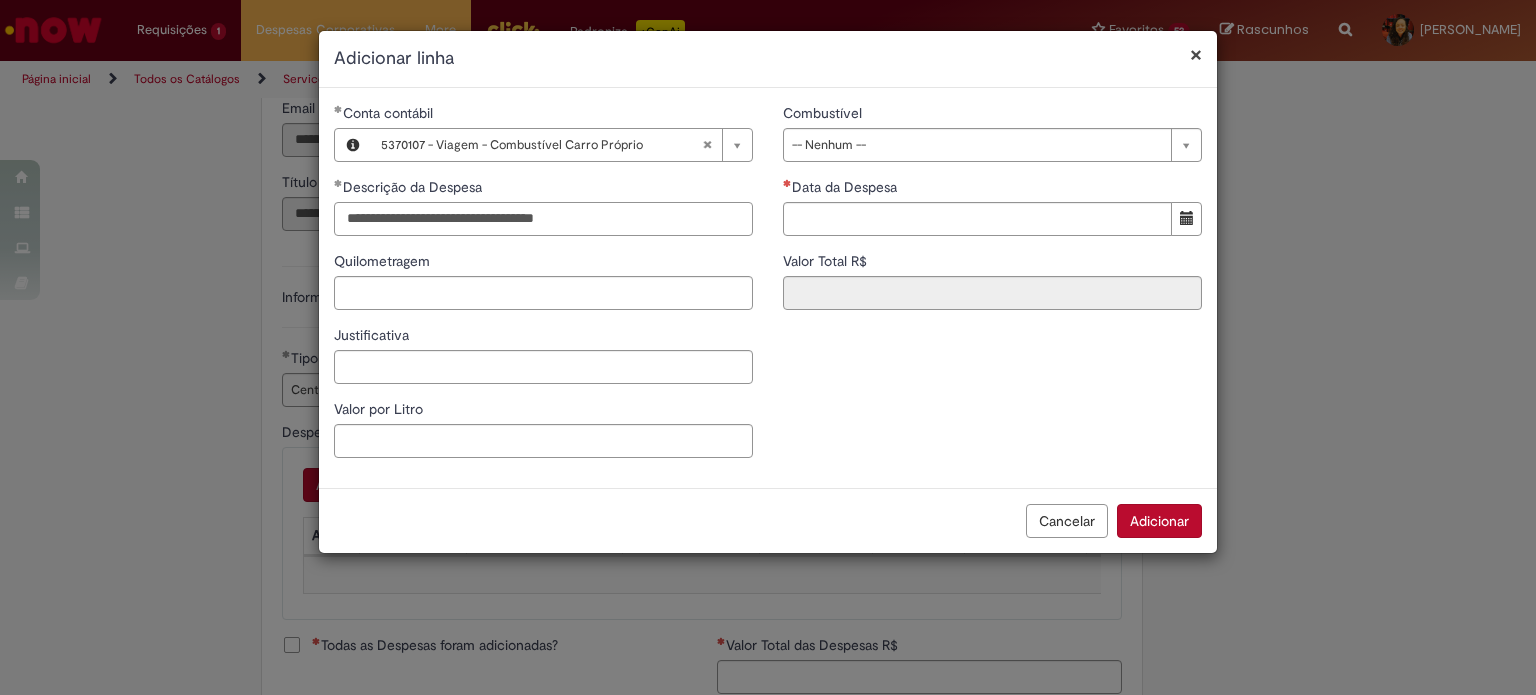 type on "**********" 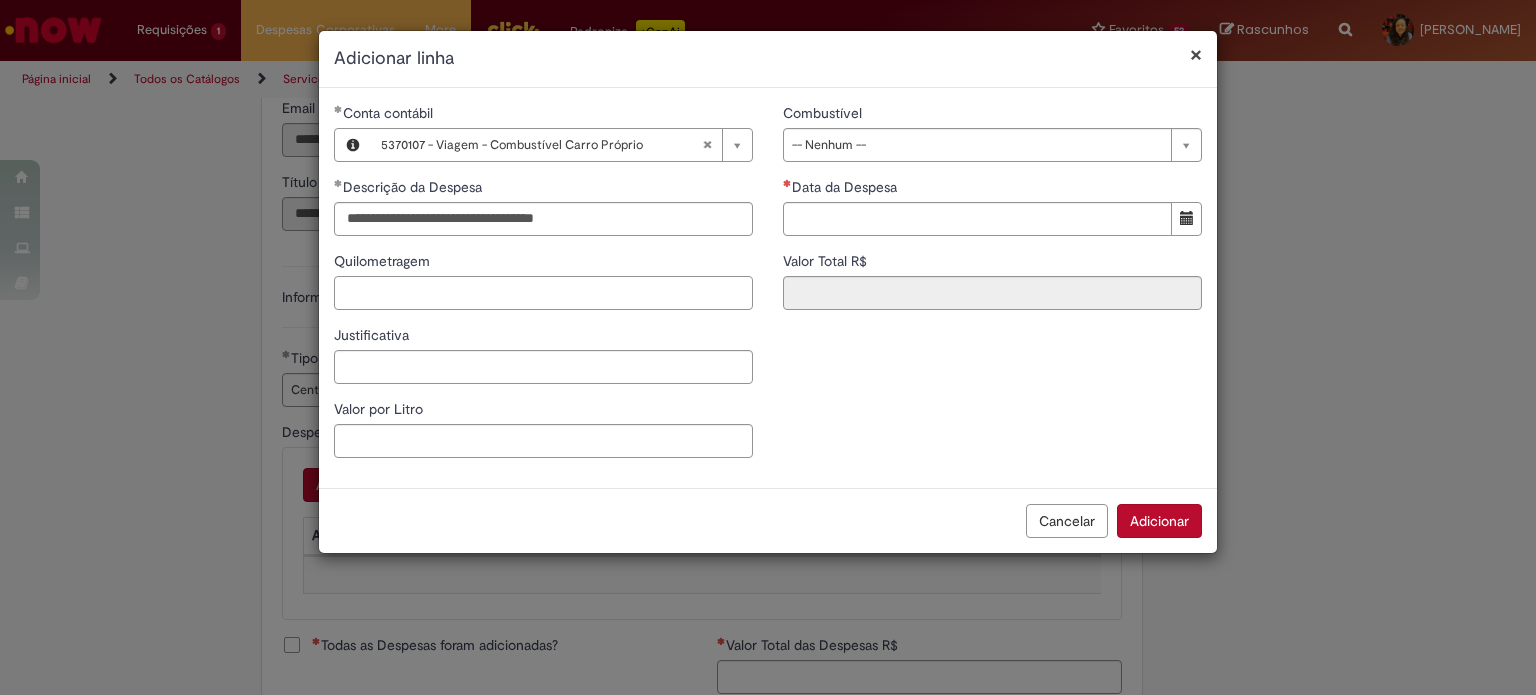 click on "Quilometragem" at bounding box center [543, 293] 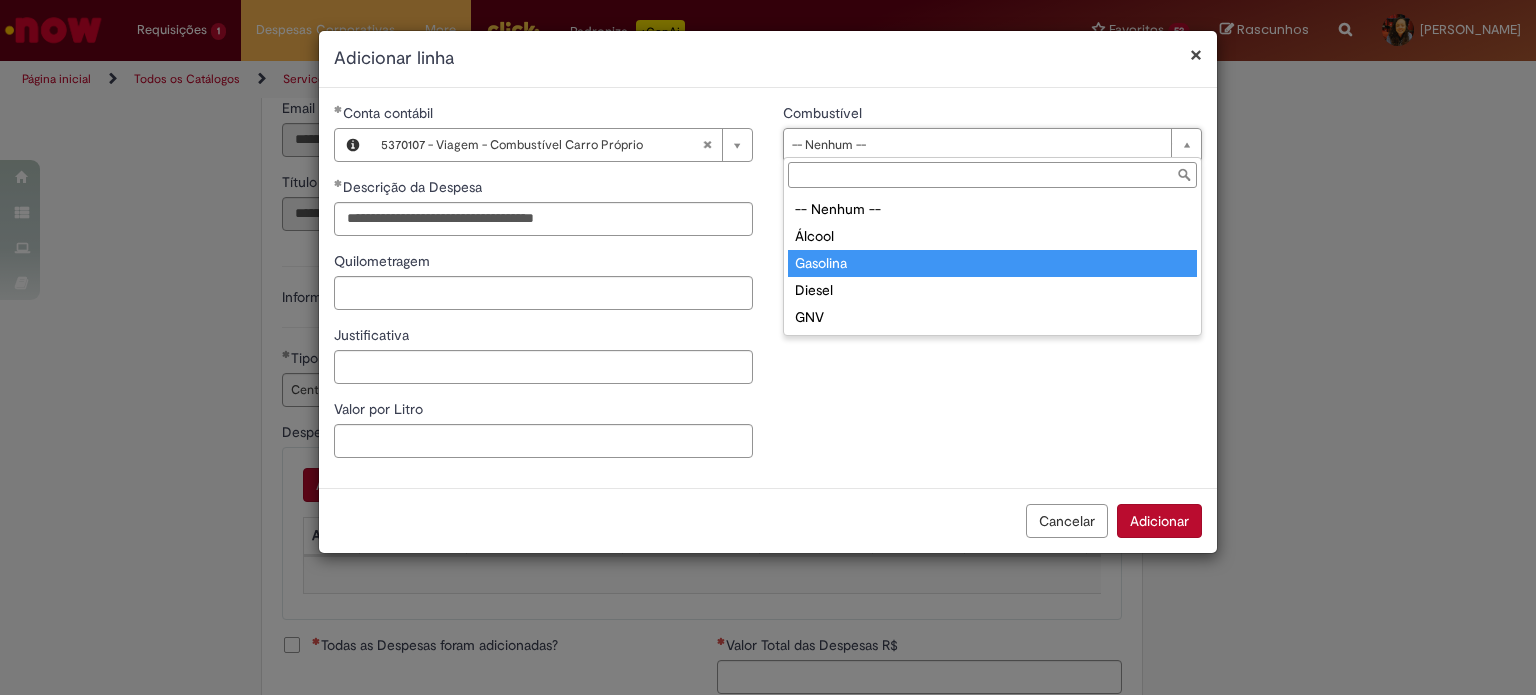 type on "********" 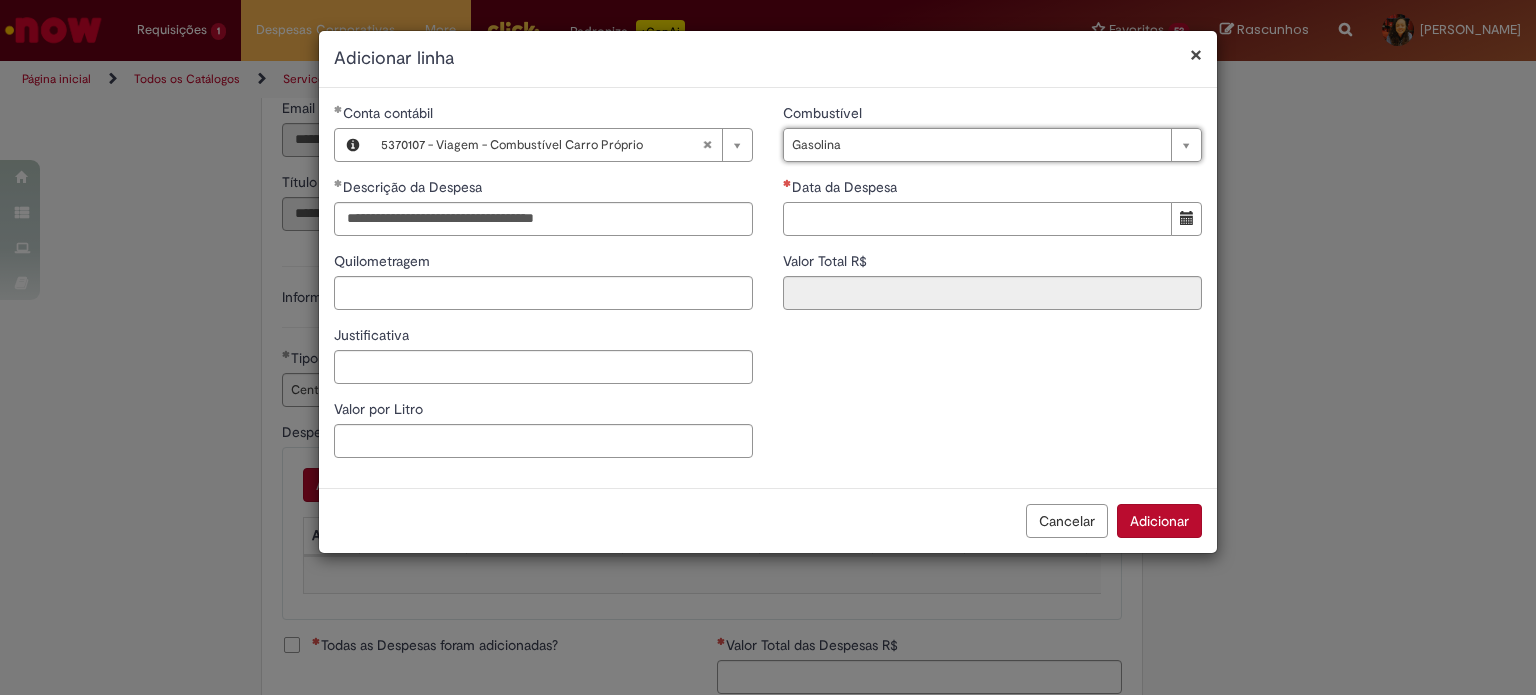 click on "Data da Despesa" at bounding box center [977, 219] 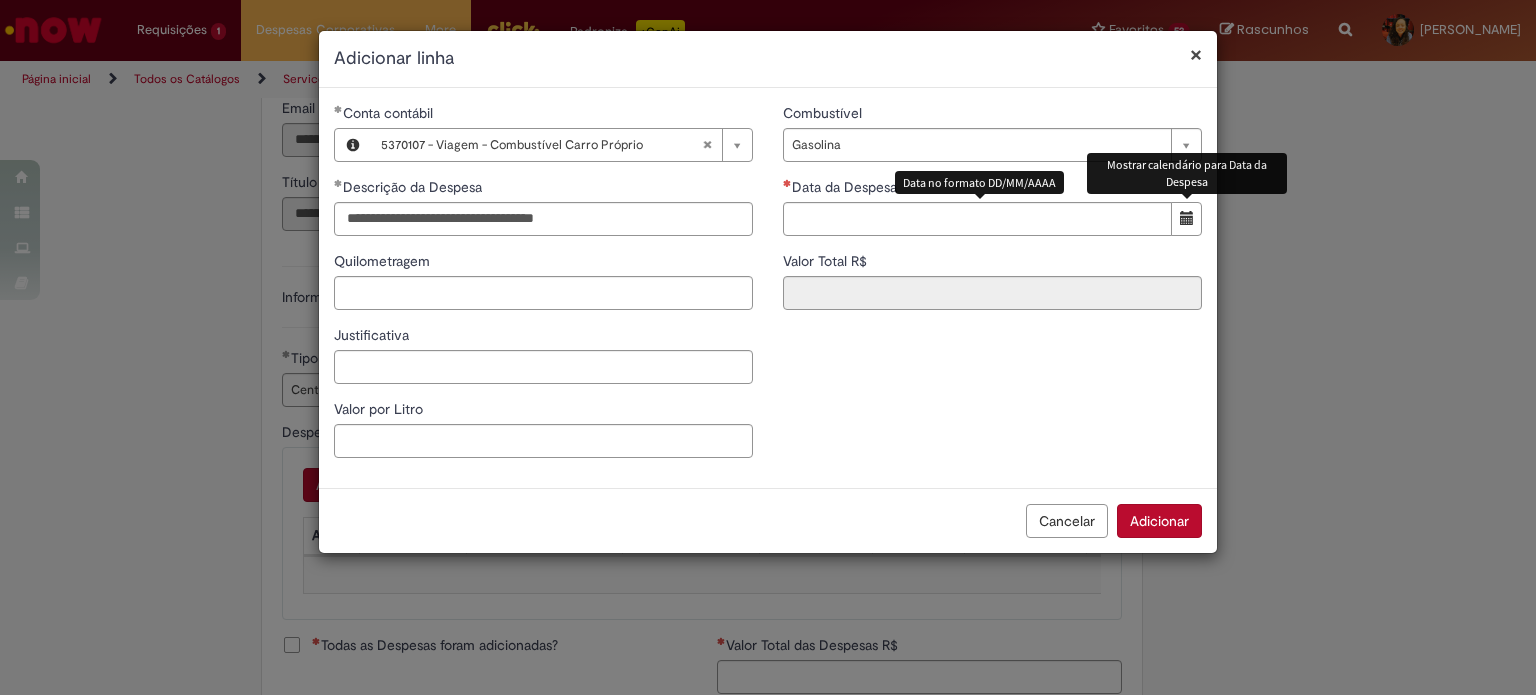 click on "**********" at bounding box center (992, 214) 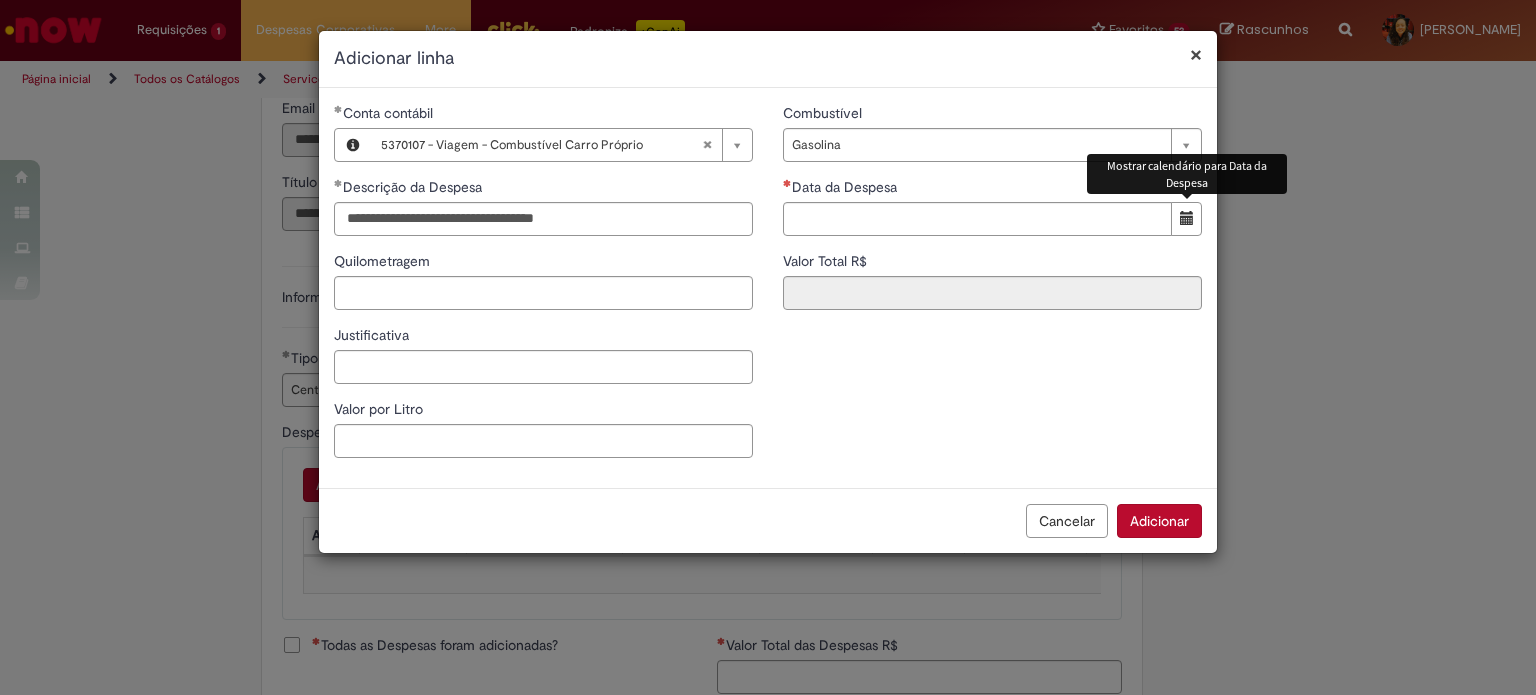 click at bounding box center [1186, 219] 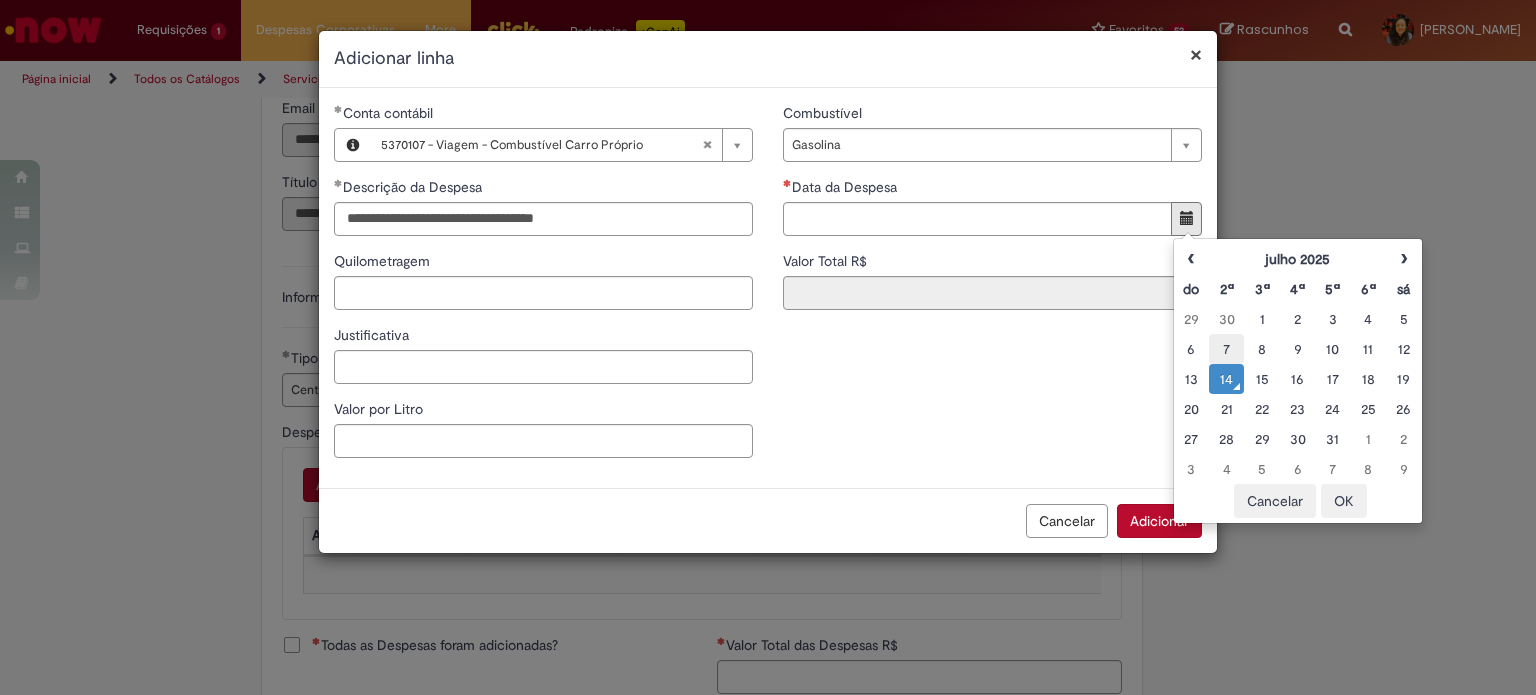 click on "7" at bounding box center (1226, 349) 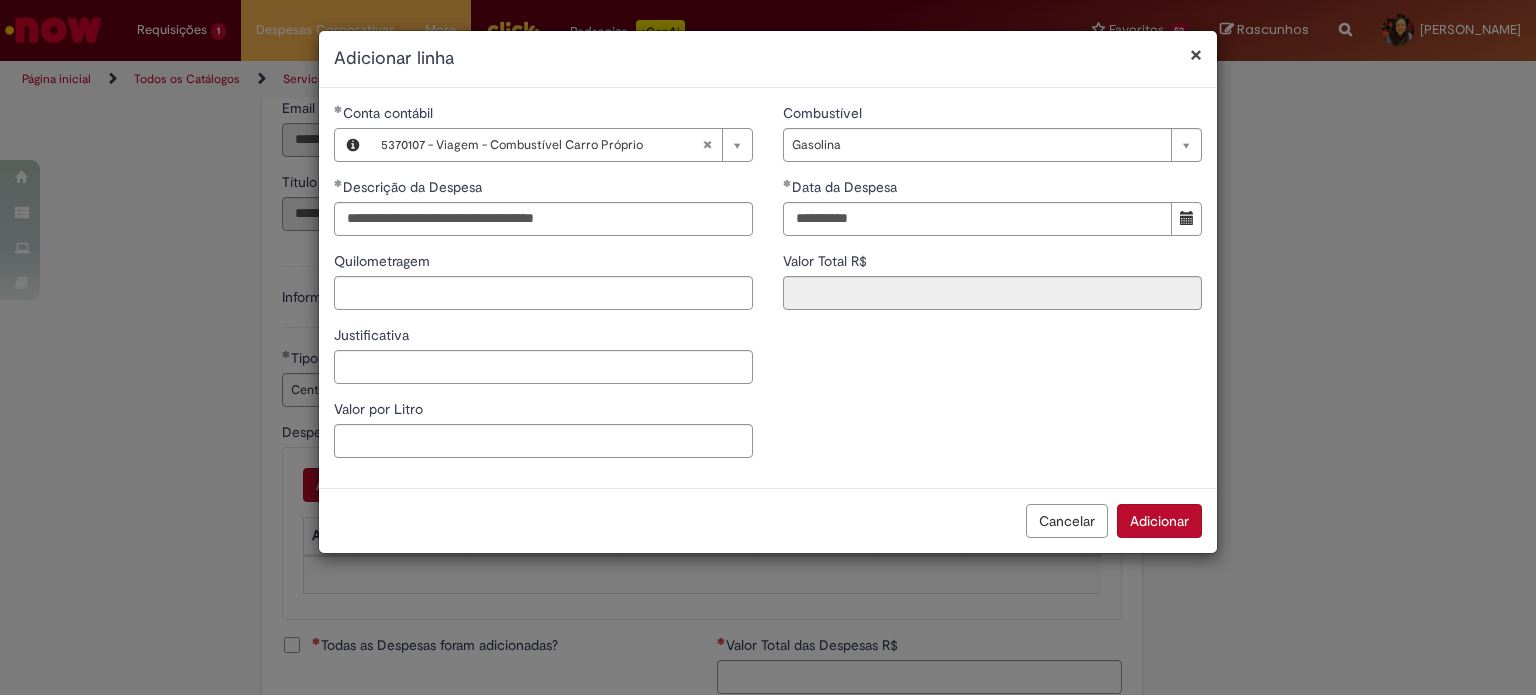 click on "**********" at bounding box center (768, 288) 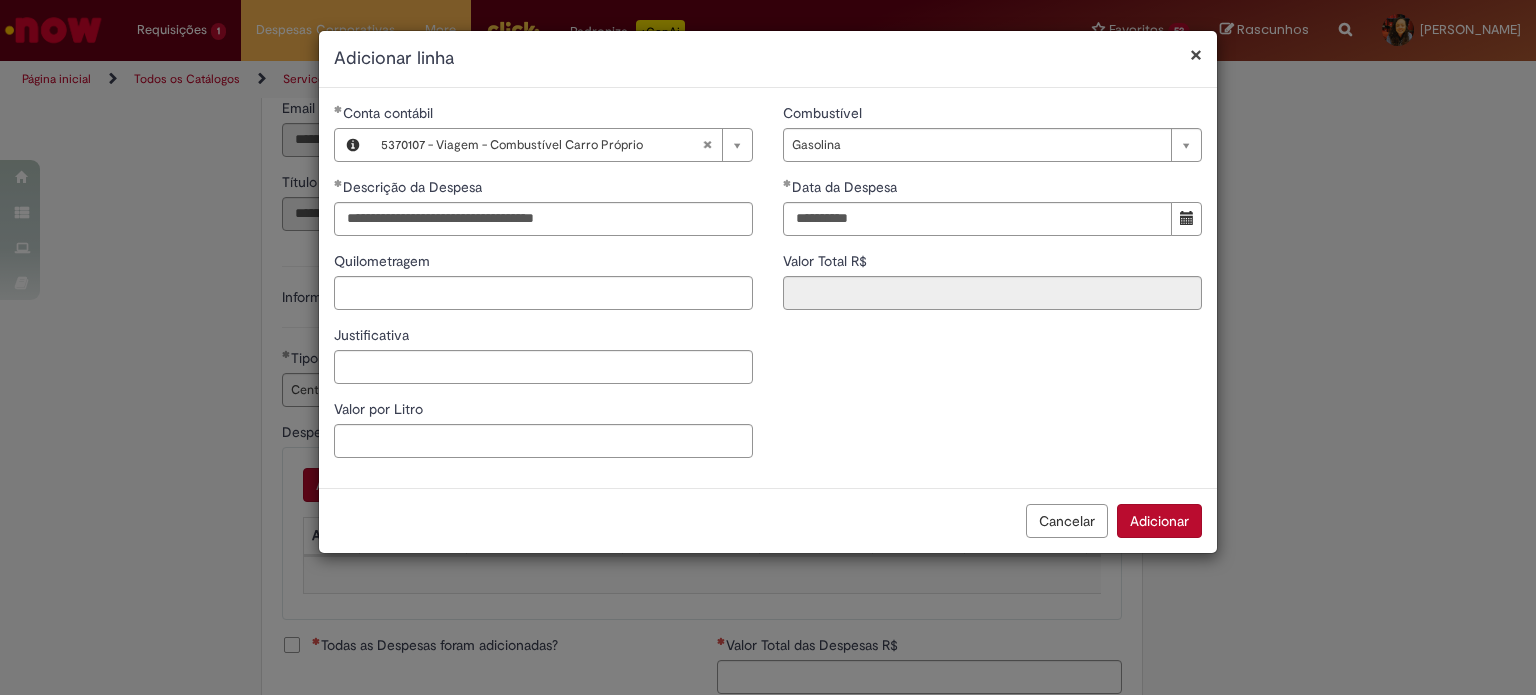 click on "Valor Total R$" at bounding box center (992, 263) 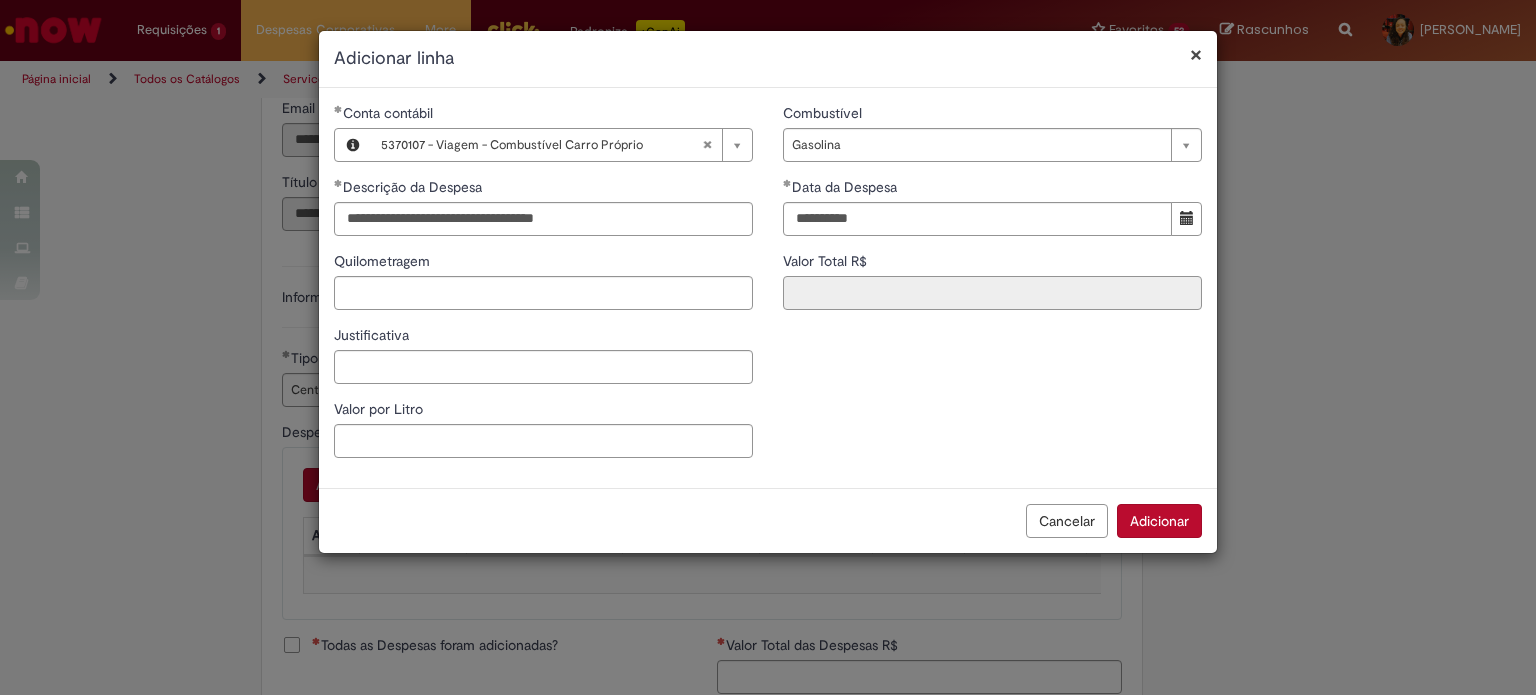 click on "Valor Total R$" at bounding box center (992, 293) 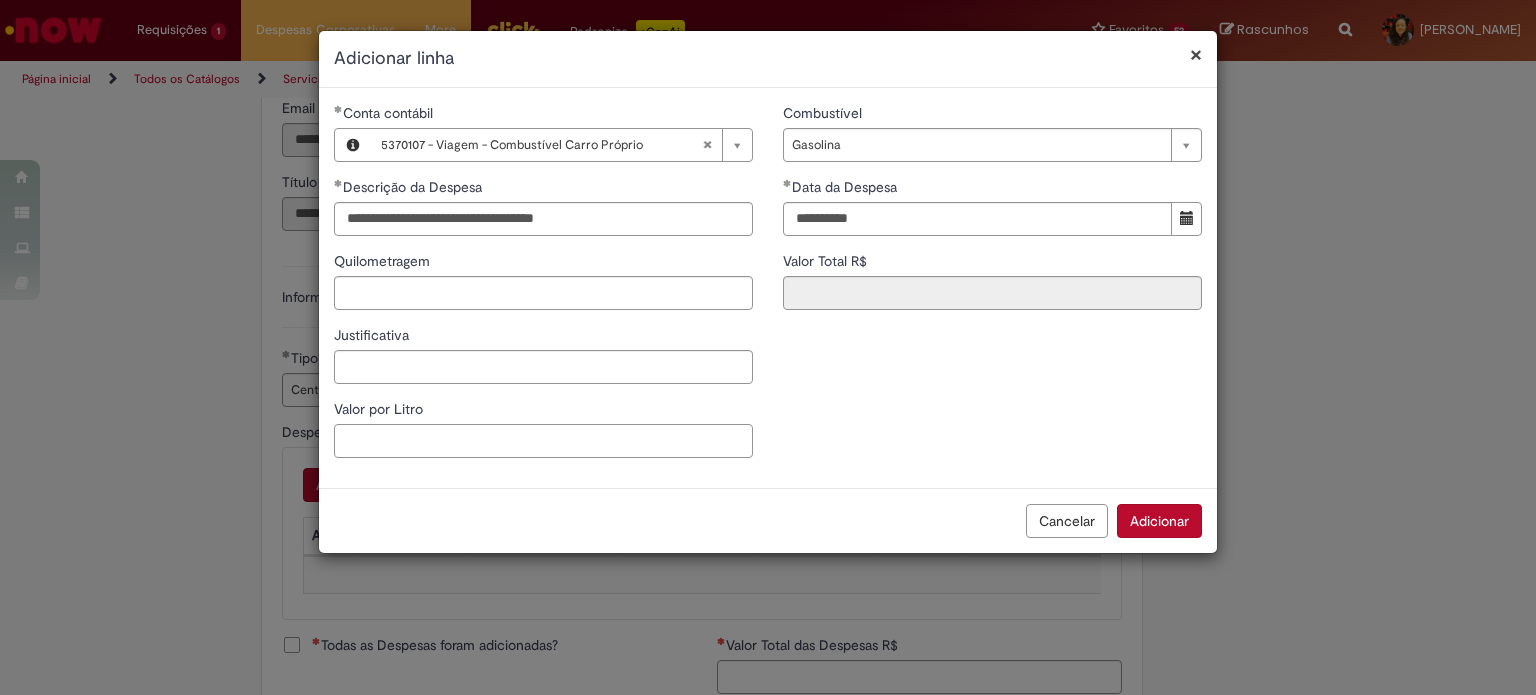 click on "Valor por Litro" at bounding box center (543, 441) 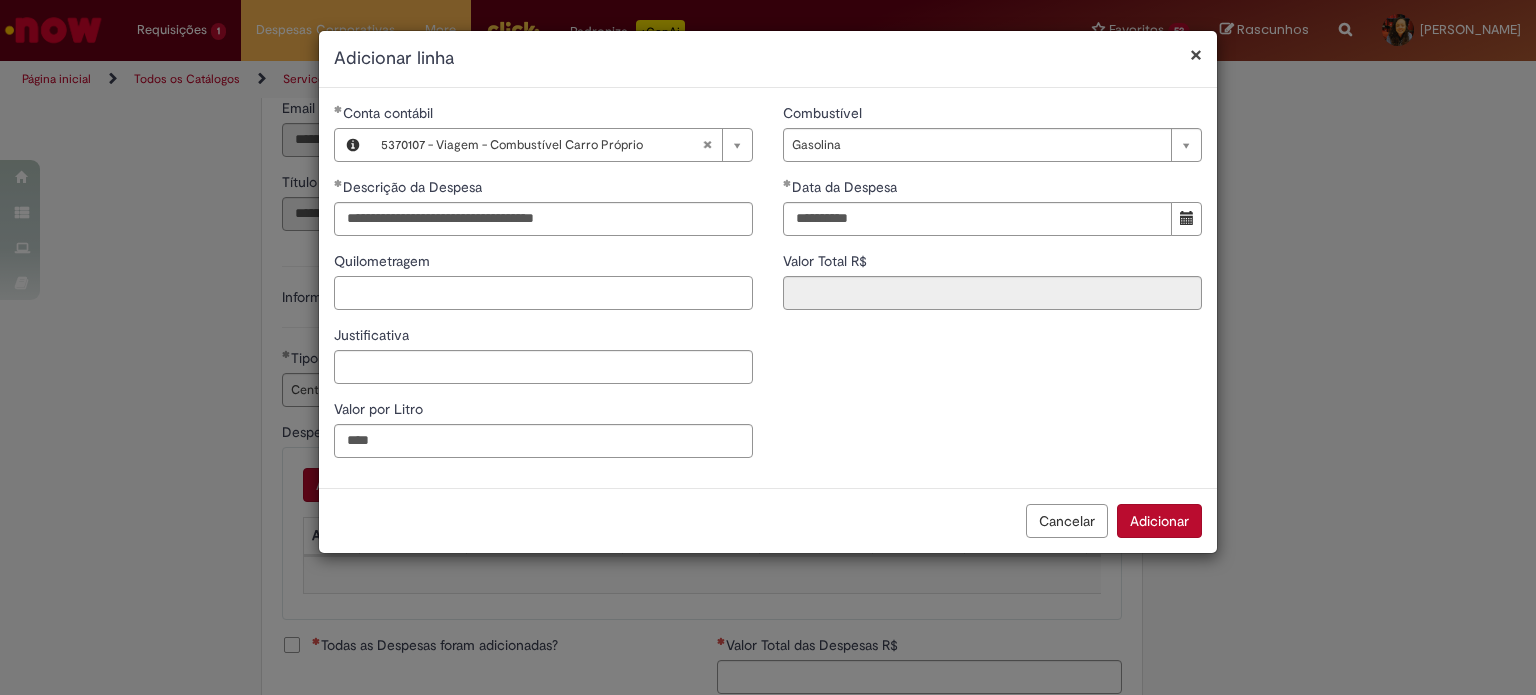 type on "****" 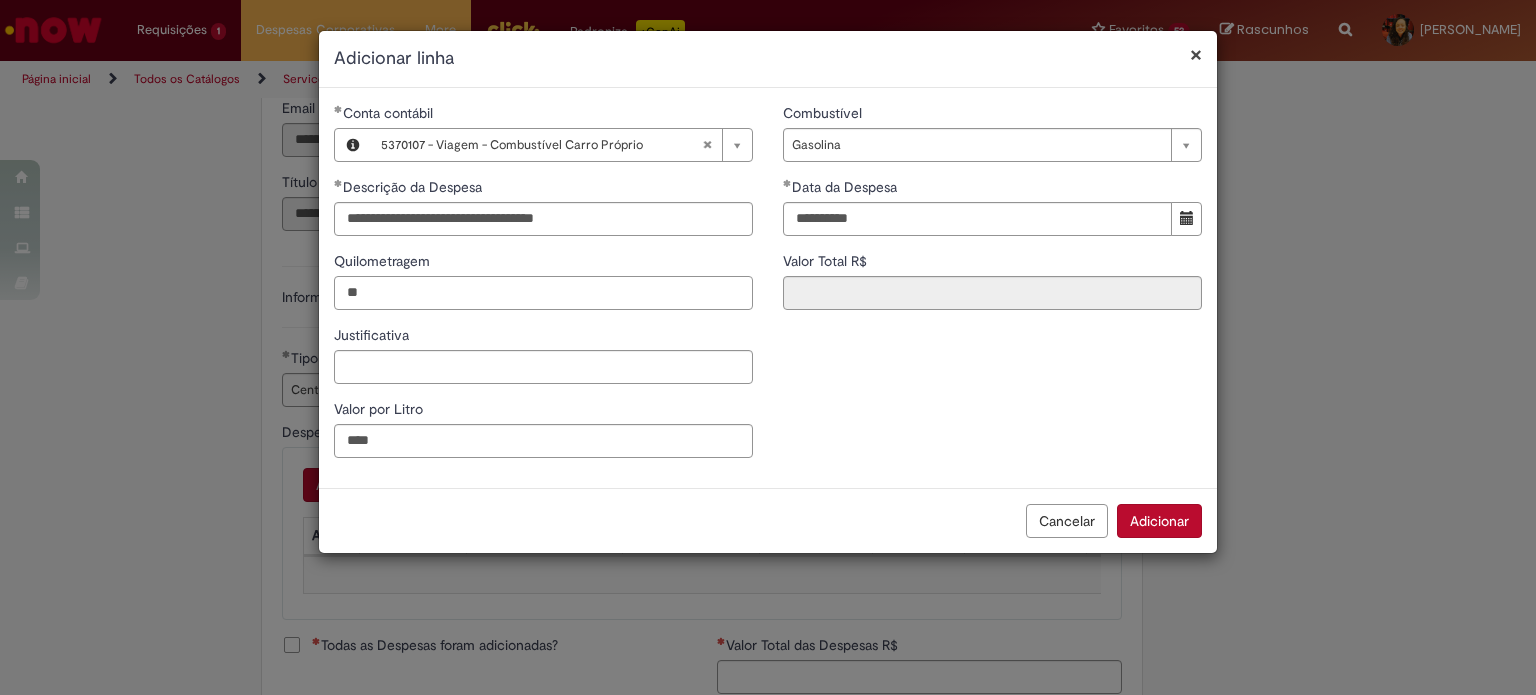 type on "*" 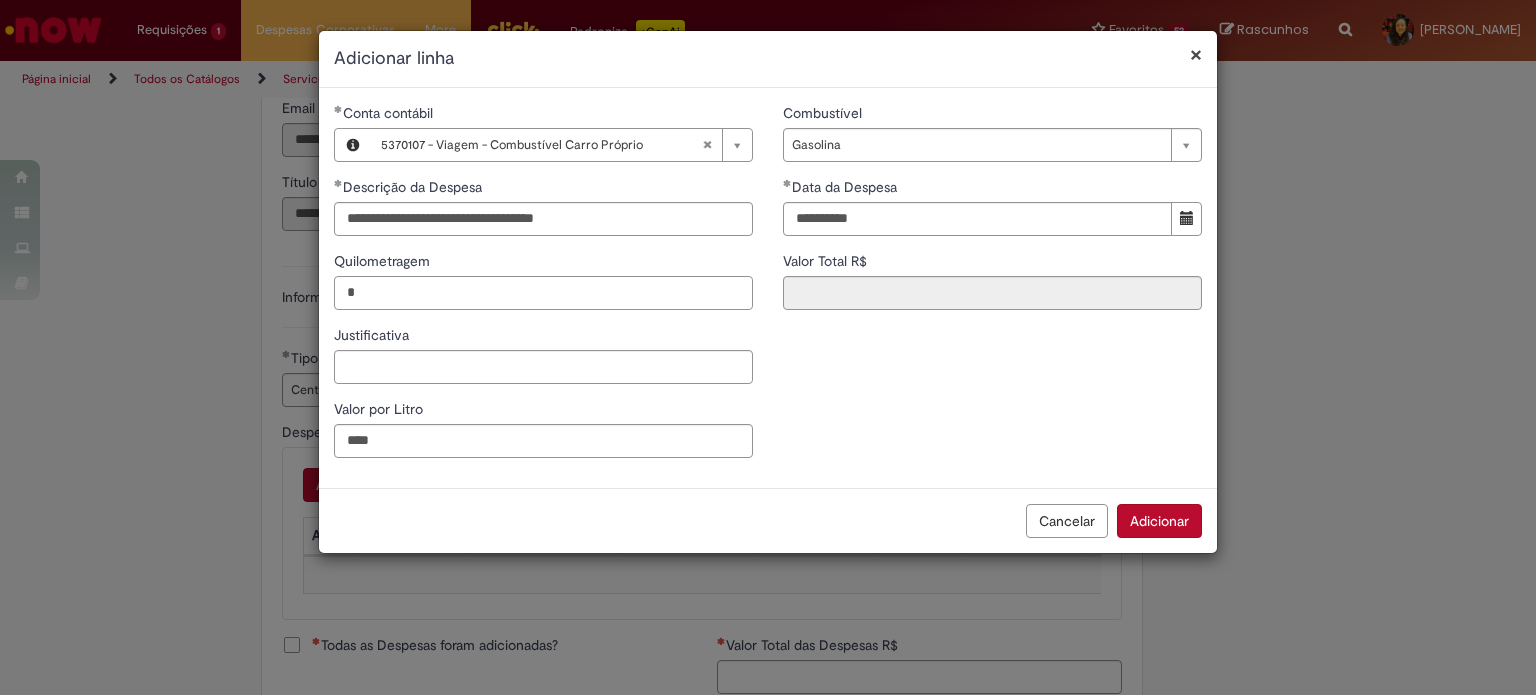 type 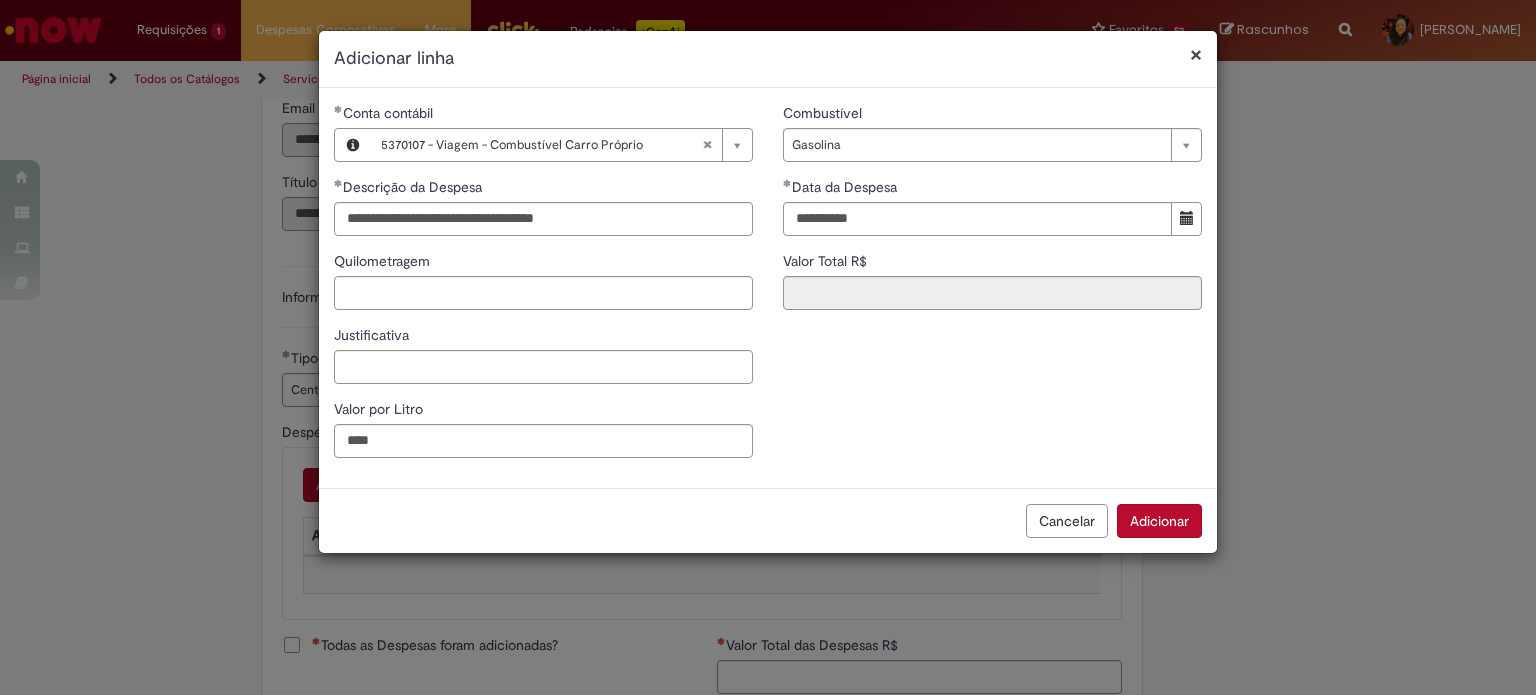 click on "**********" at bounding box center (768, 288) 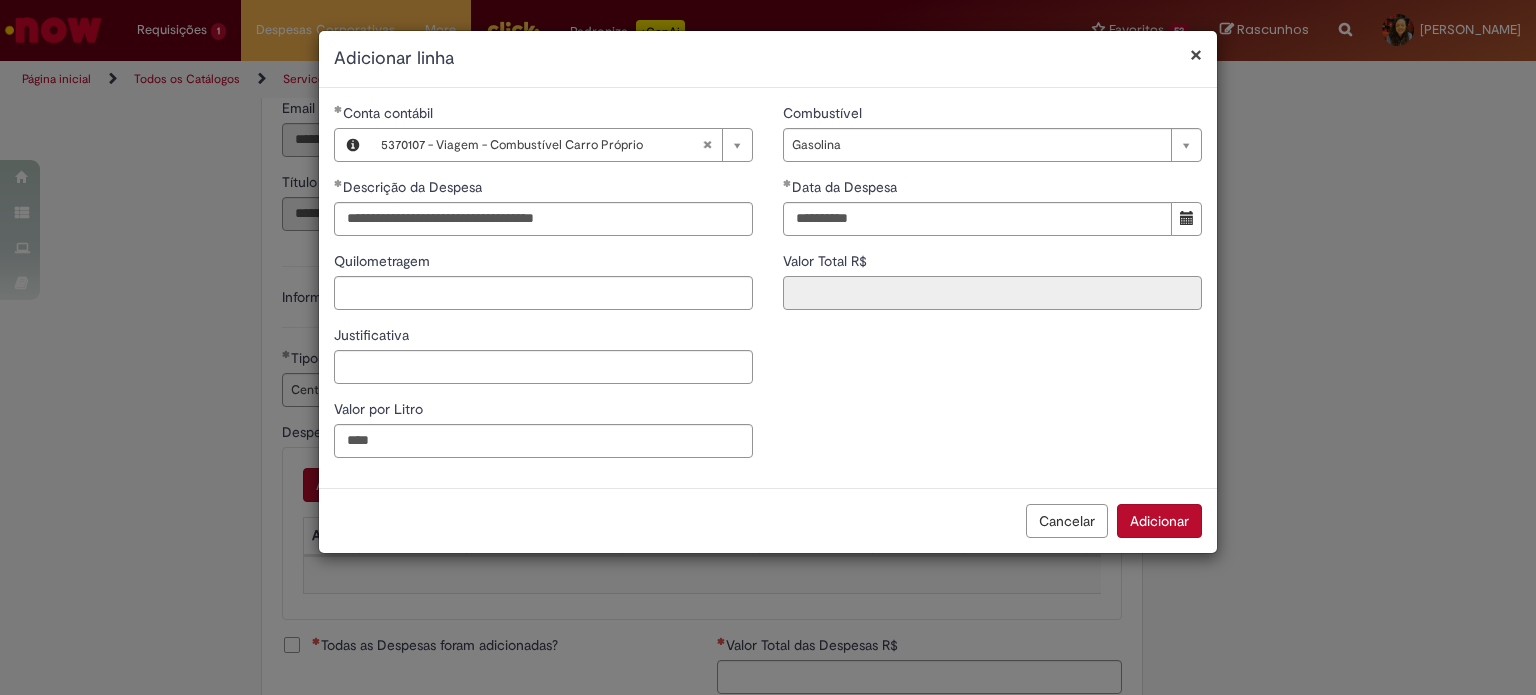 click on "Valor Total R$" at bounding box center [992, 293] 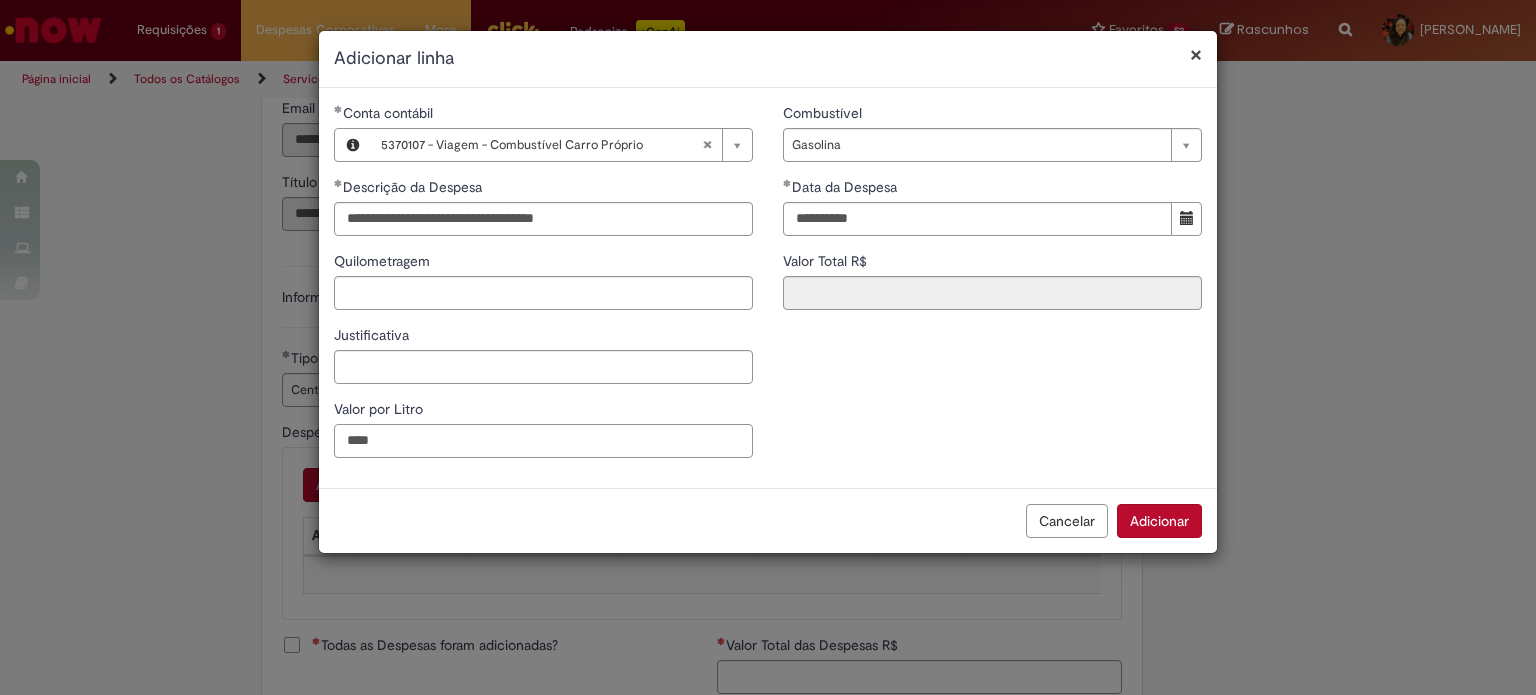 drag, startPoint x: 521, startPoint y: 437, endPoint x: 0, endPoint y: 349, distance: 528.3796 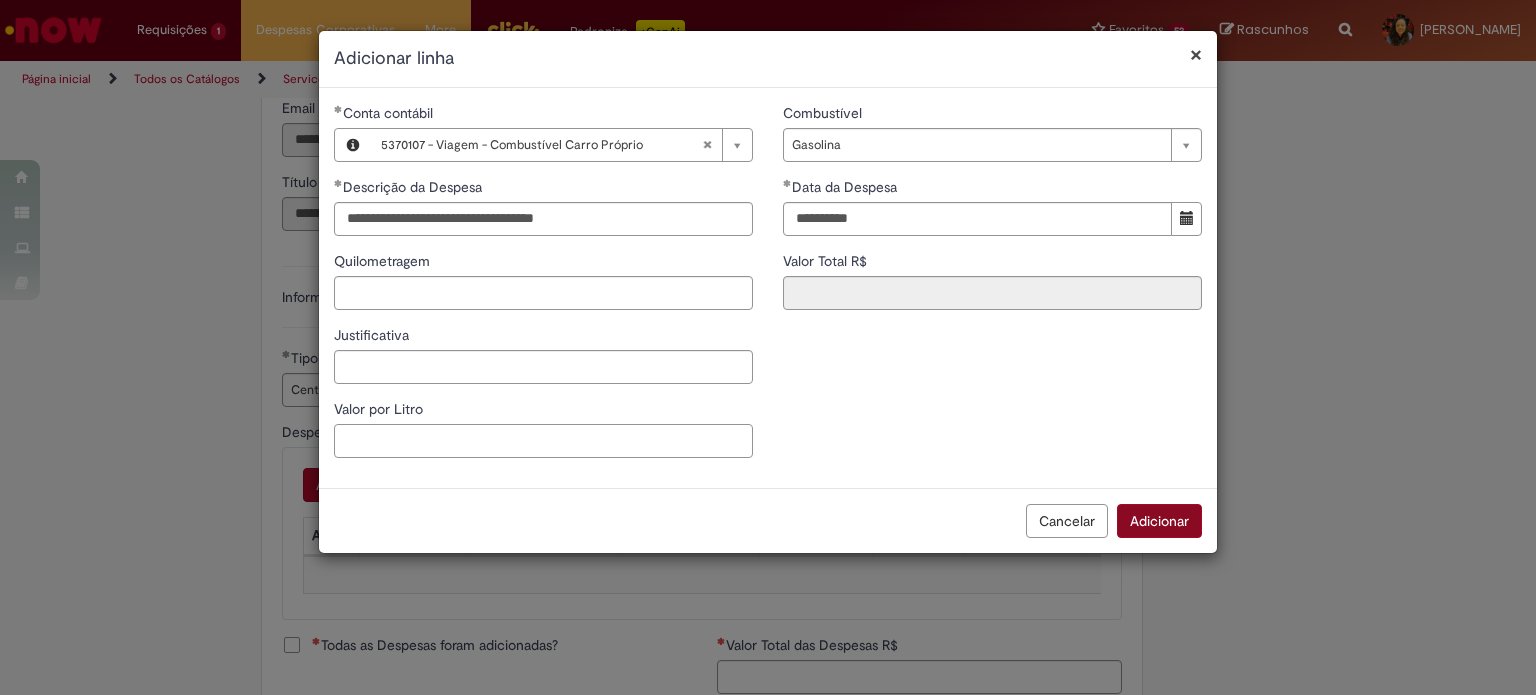 type 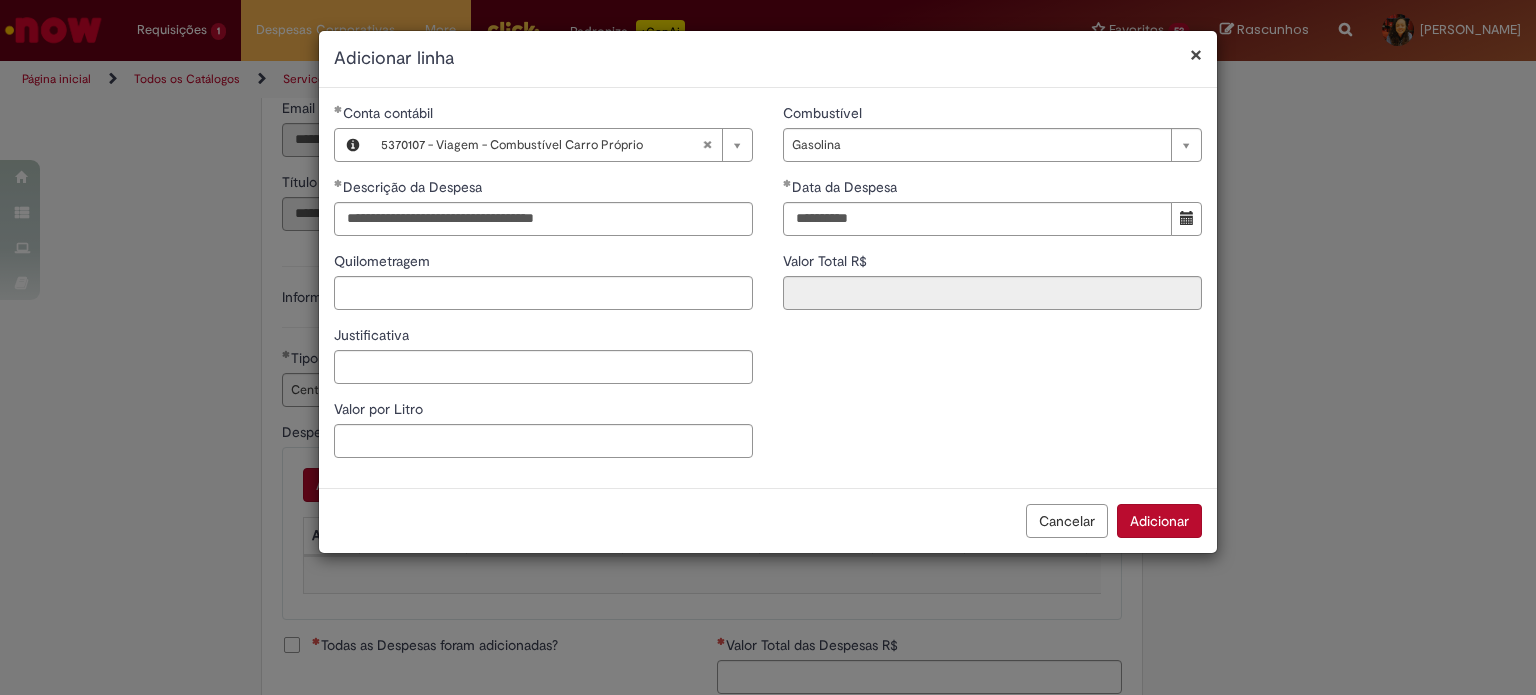 click on "Adicionar" at bounding box center (1159, 521) 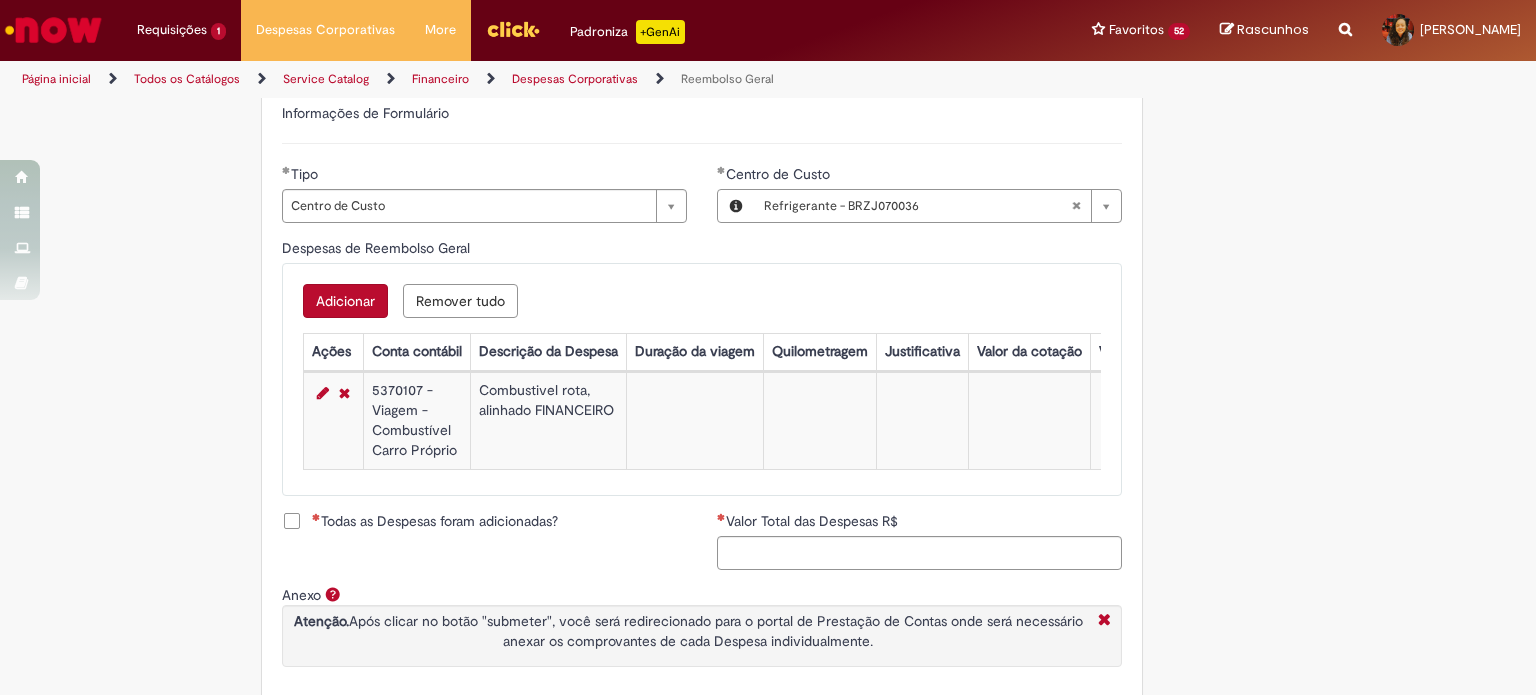 scroll, scrollTop: 700, scrollLeft: 0, axis: vertical 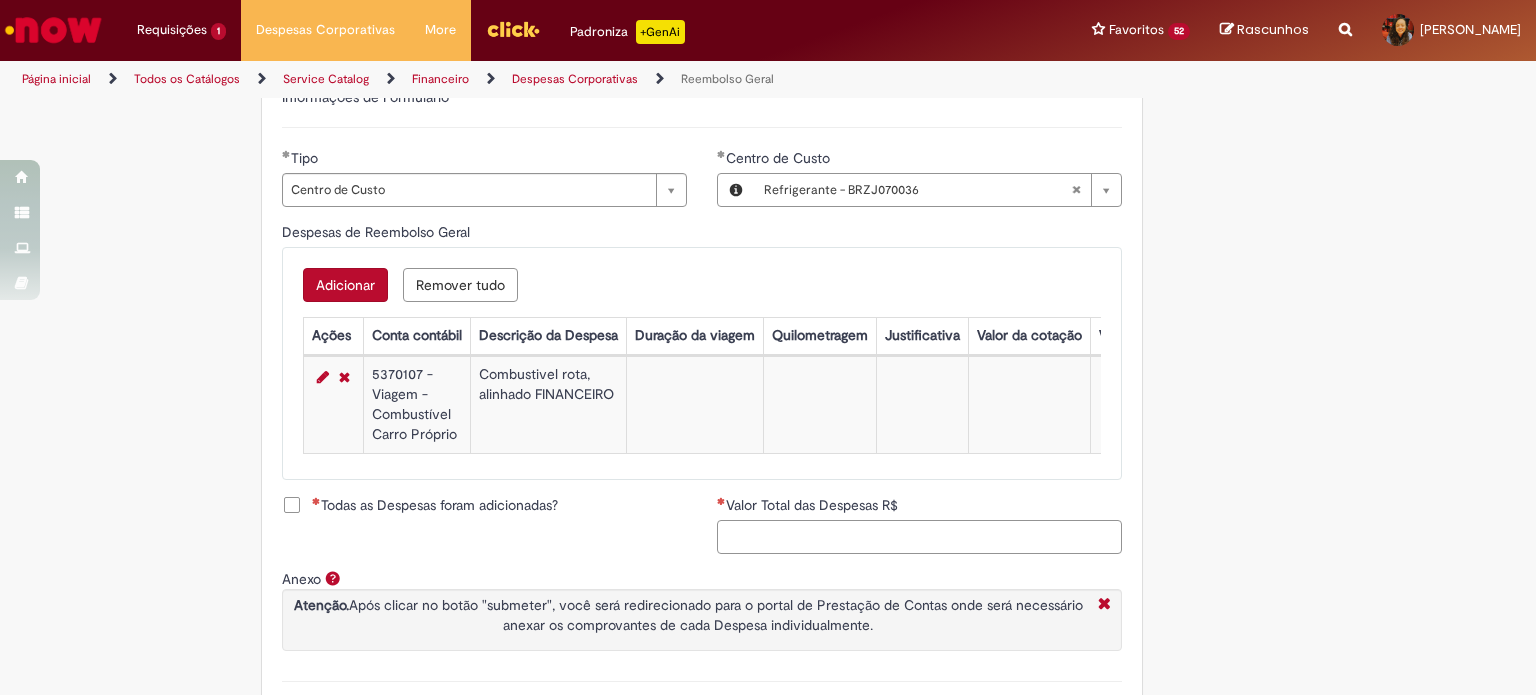click on "Valor Total das Despesas R$" at bounding box center (919, 537) 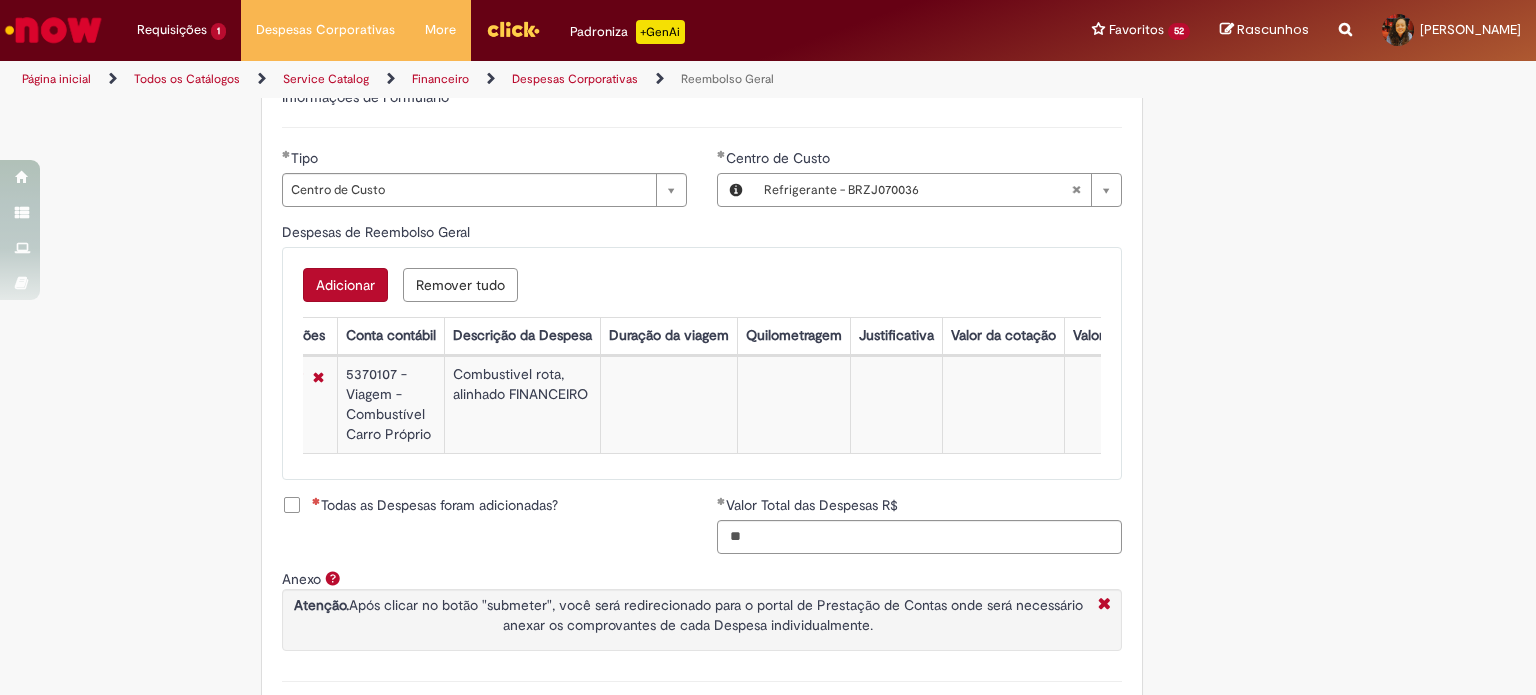 scroll, scrollTop: 0, scrollLeft: 40, axis: horizontal 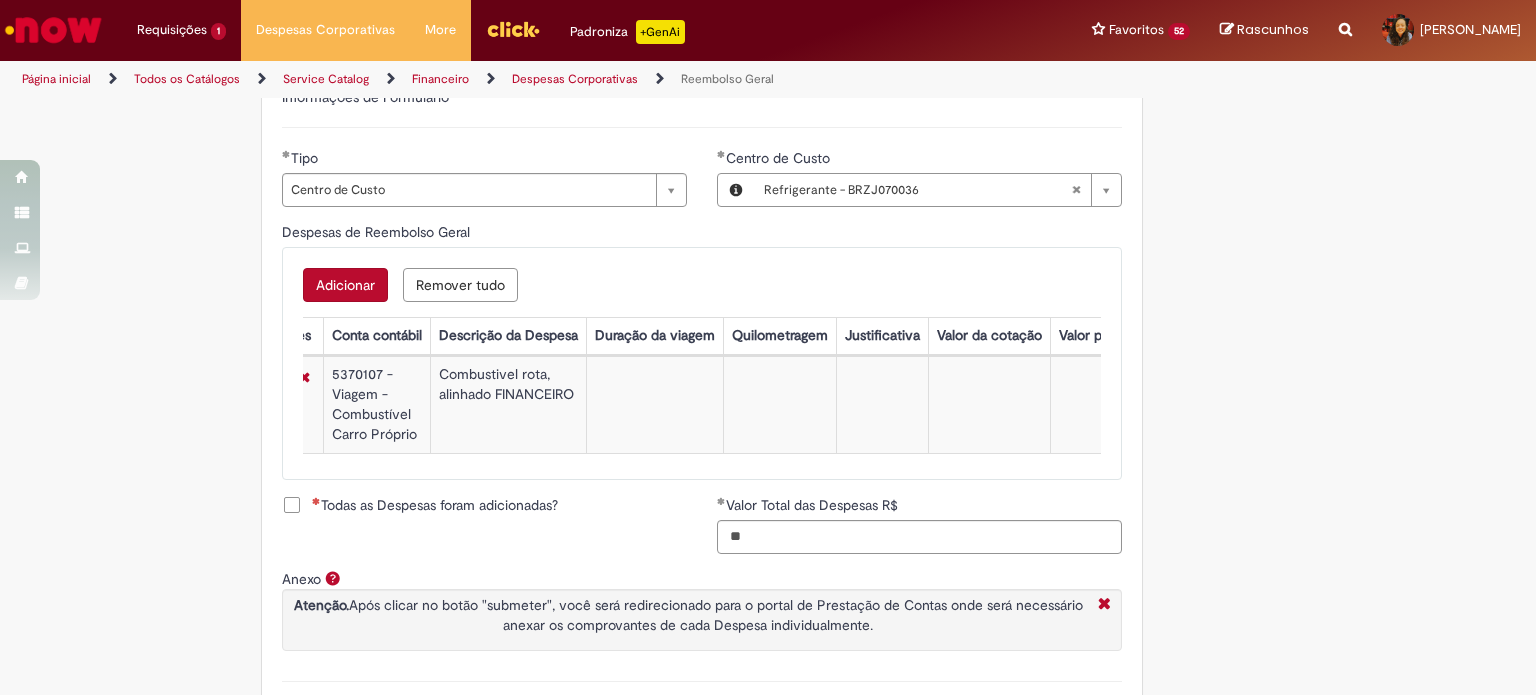 click on "Todas as Despesas foram adicionadas?" at bounding box center [420, 505] 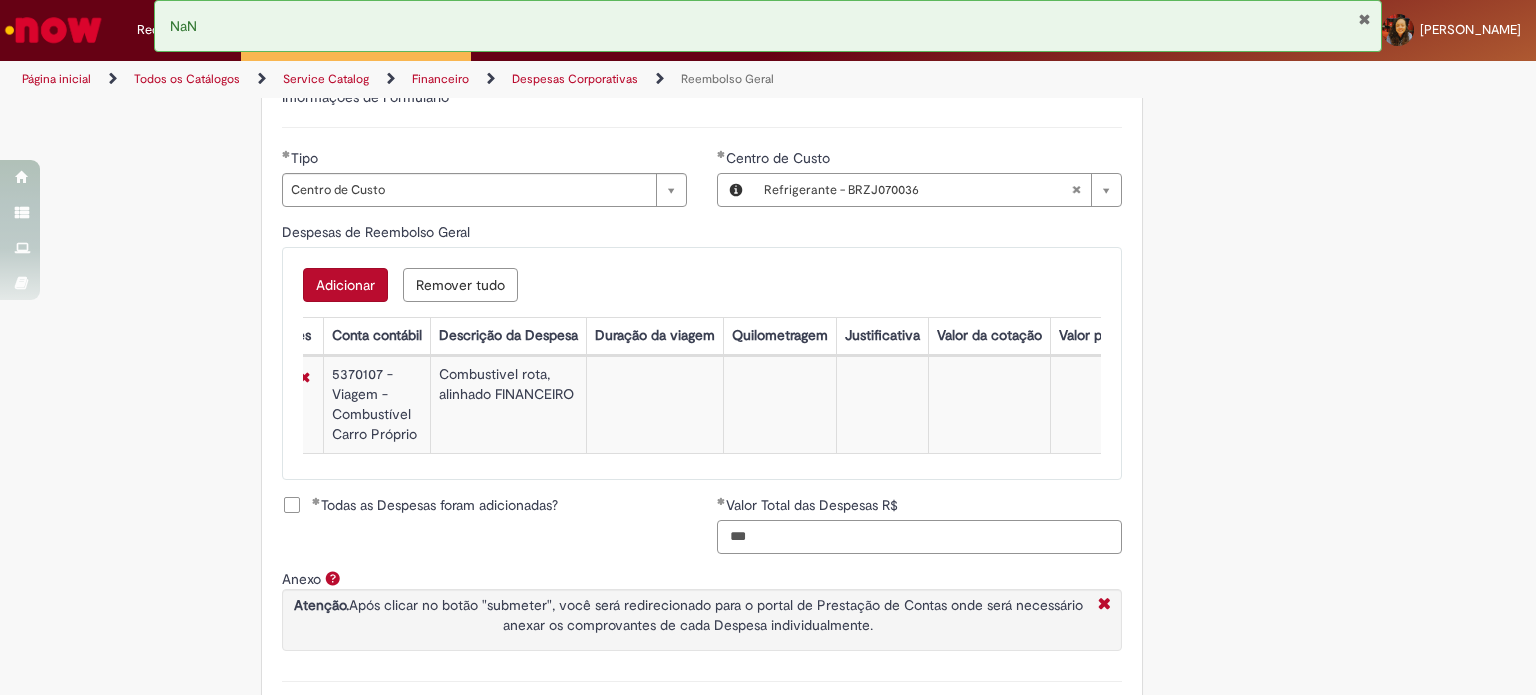 drag, startPoint x: 773, startPoint y: 576, endPoint x: 261, endPoint y: 559, distance: 512.28217 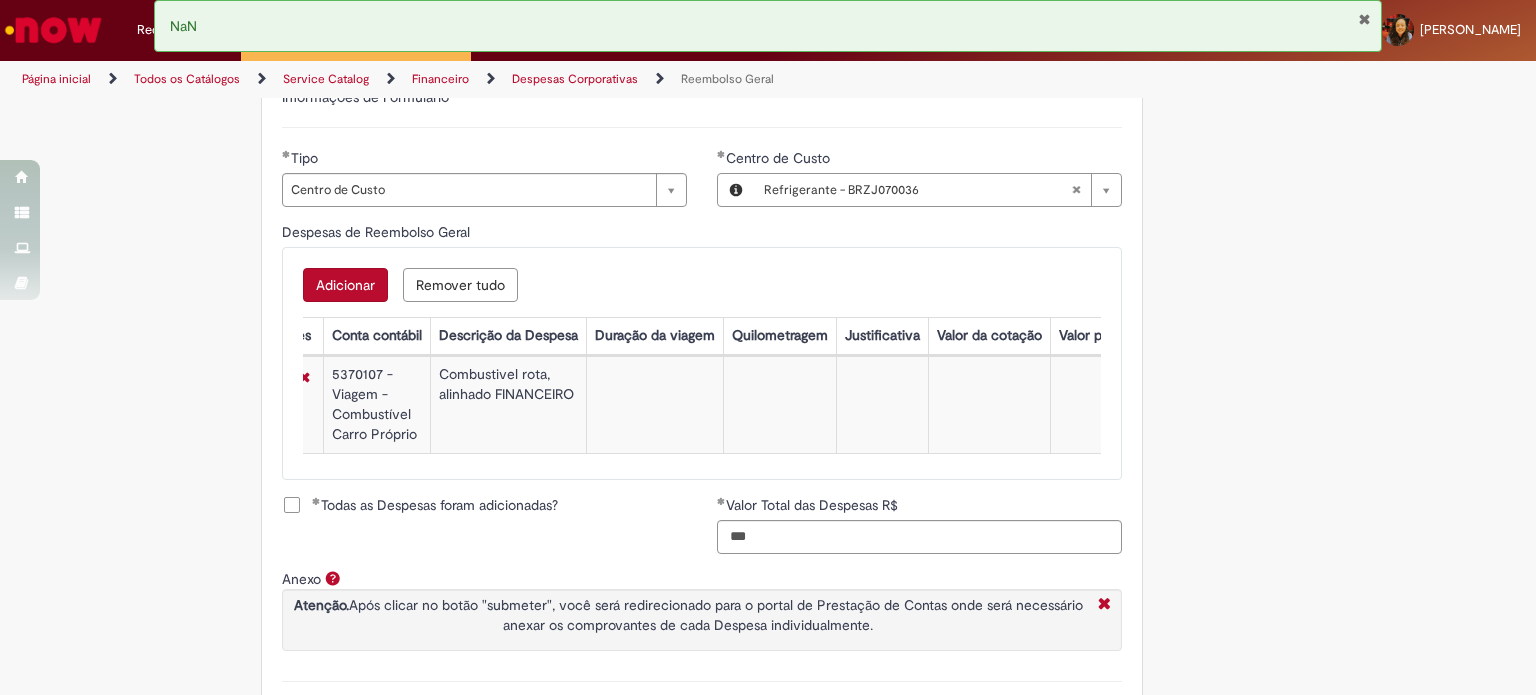 click on "Todas as Despesas foram adicionadas?" at bounding box center (435, 505) 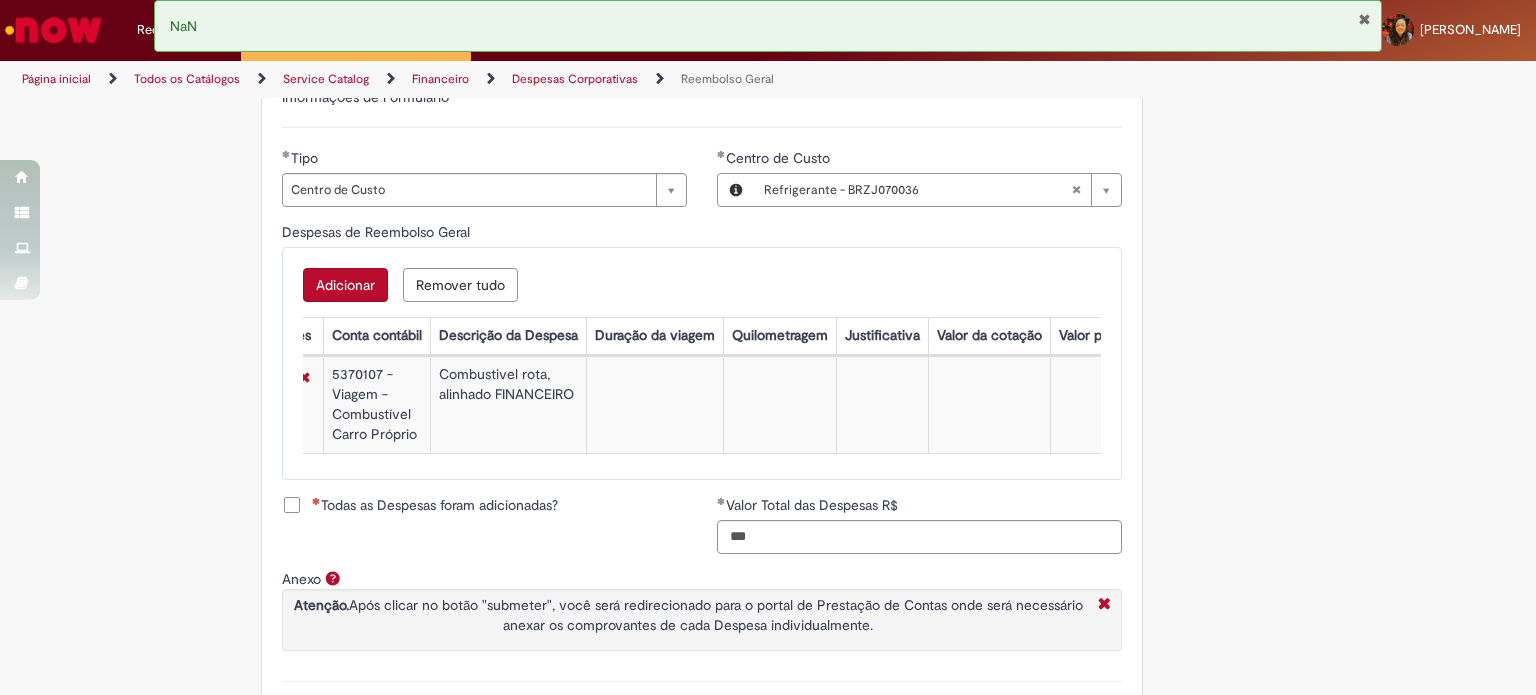 click on "Todas as Despesas foram adicionadas?" at bounding box center (435, 505) 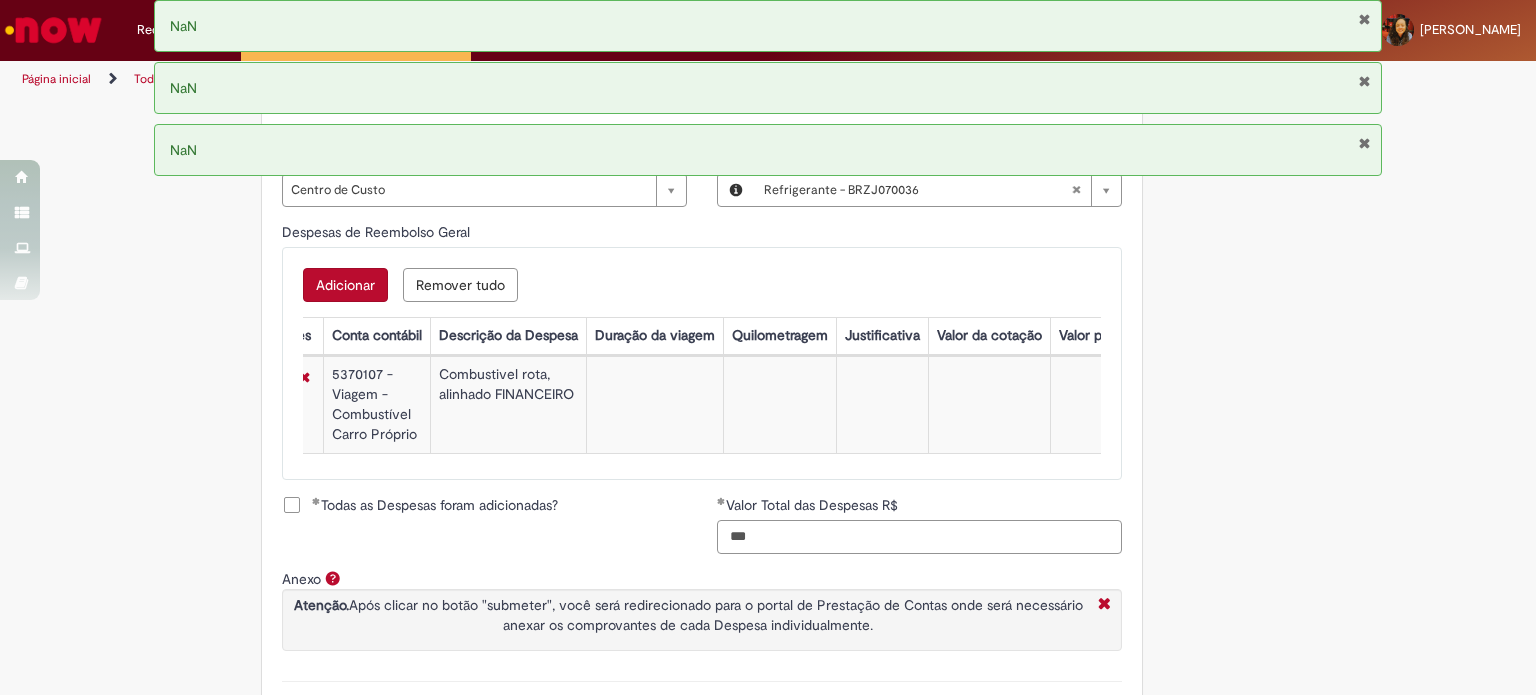 drag, startPoint x: 689, startPoint y: 568, endPoint x: 438, endPoint y: 576, distance: 251.12746 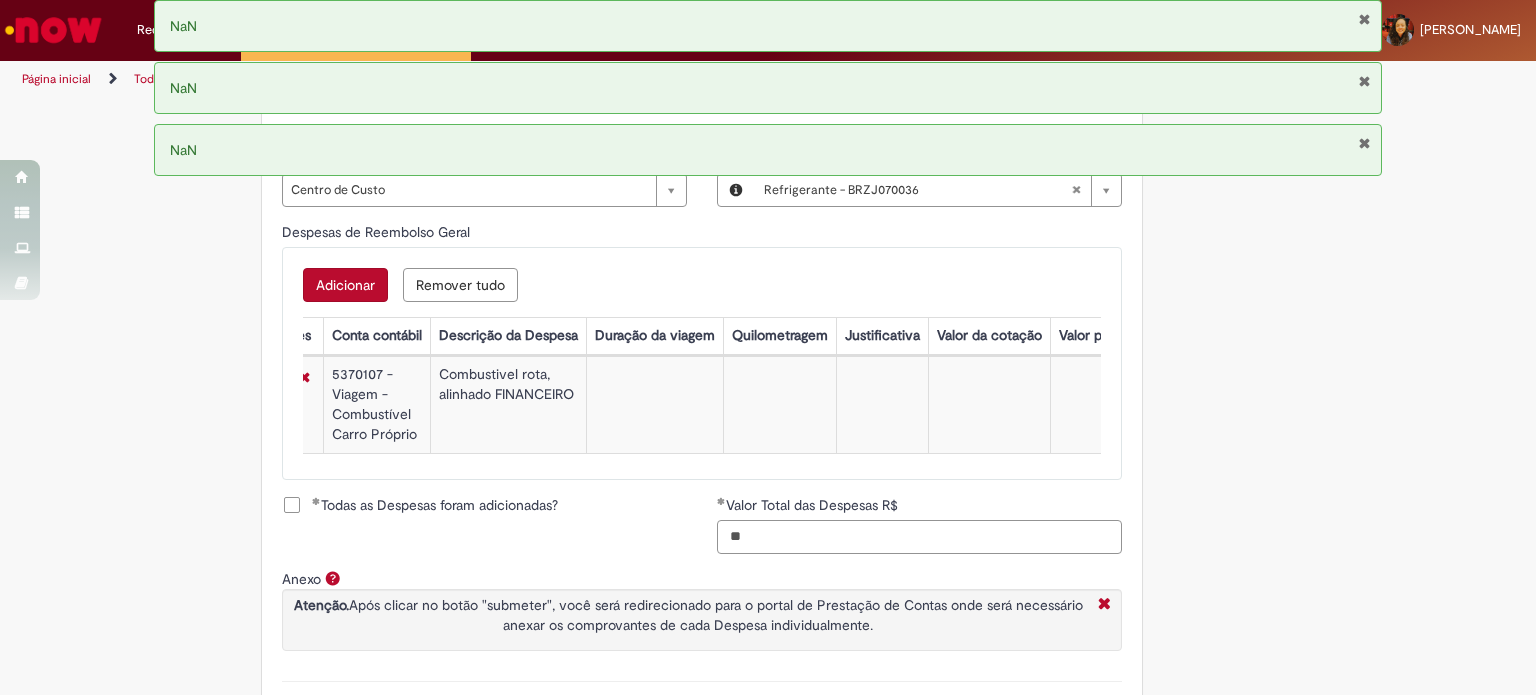 type on "**" 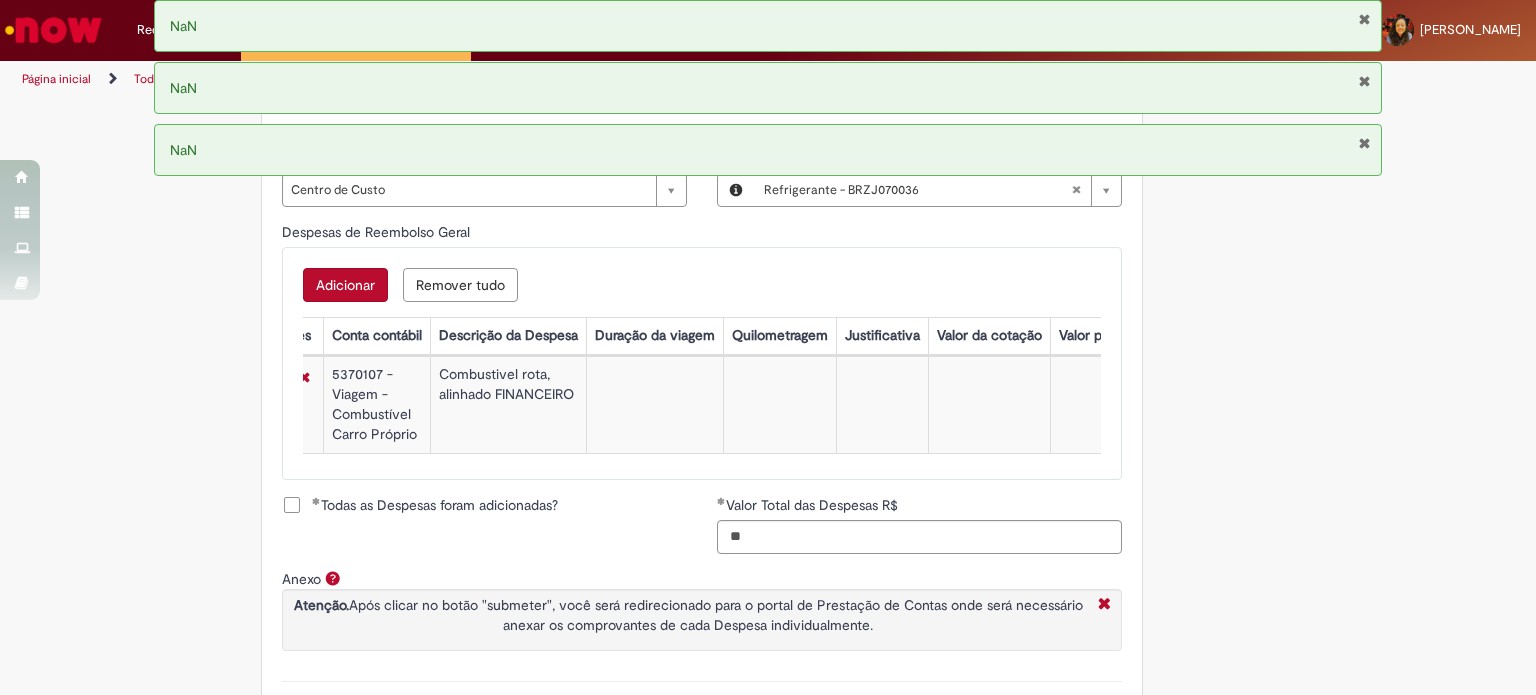click on "Despesas de Reembolso Geral Adicionar Remover tudo Despesas de Reembolso Geral Ações Conta contábil Descrição da Despesa Duração da viagem Quilometragem Justificativa Valor da cotação Valor por Litro Combustível Data da Despesa Moeda Valor Gasto em €/US Valor Total R$ ID Interno CC sap_a_integrar 5370107 - Viagem - Combustível Carro Próprio Combustivel rota, alinhado FINANCEIRO Gasolina 07/07/2025 1004e834db78bc1052a00fbca3961961 ecc" at bounding box center [702, 358] 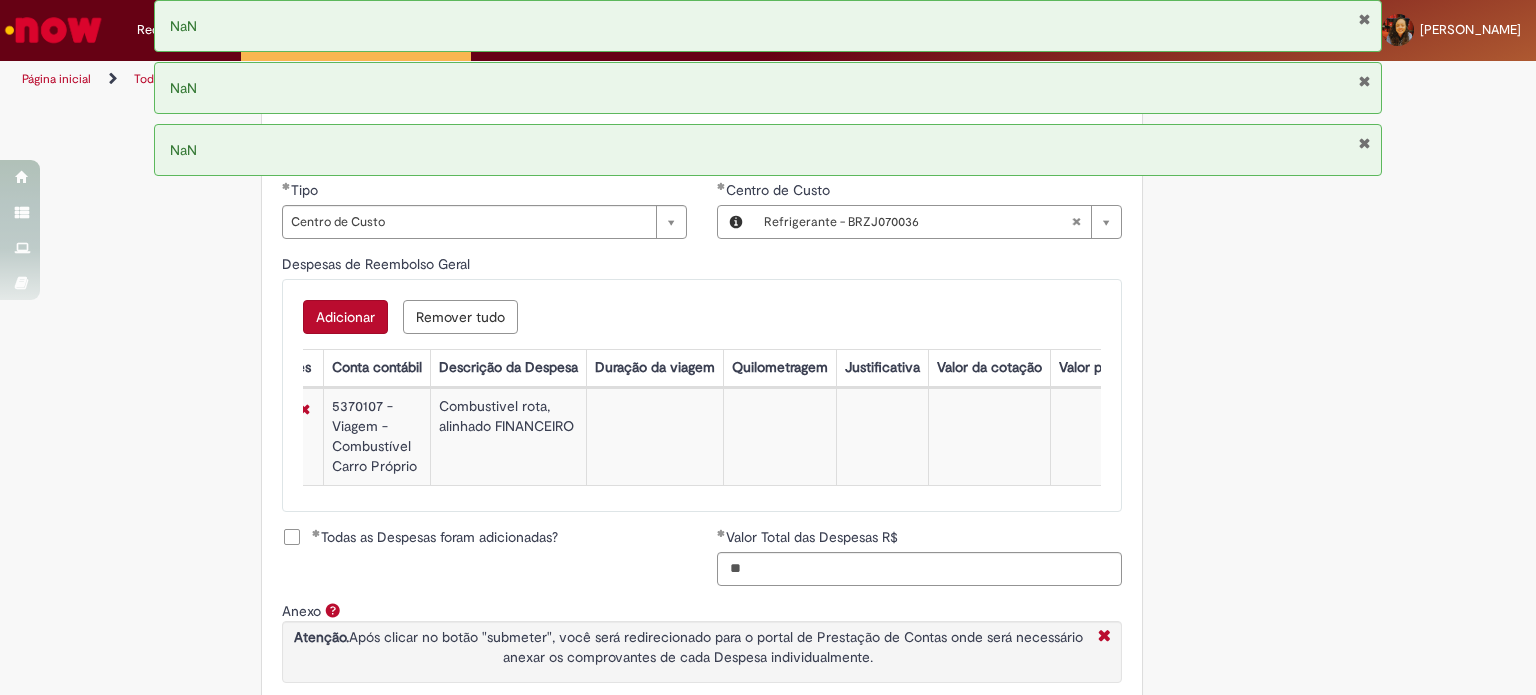 scroll, scrollTop: 656, scrollLeft: 0, axis: vertical 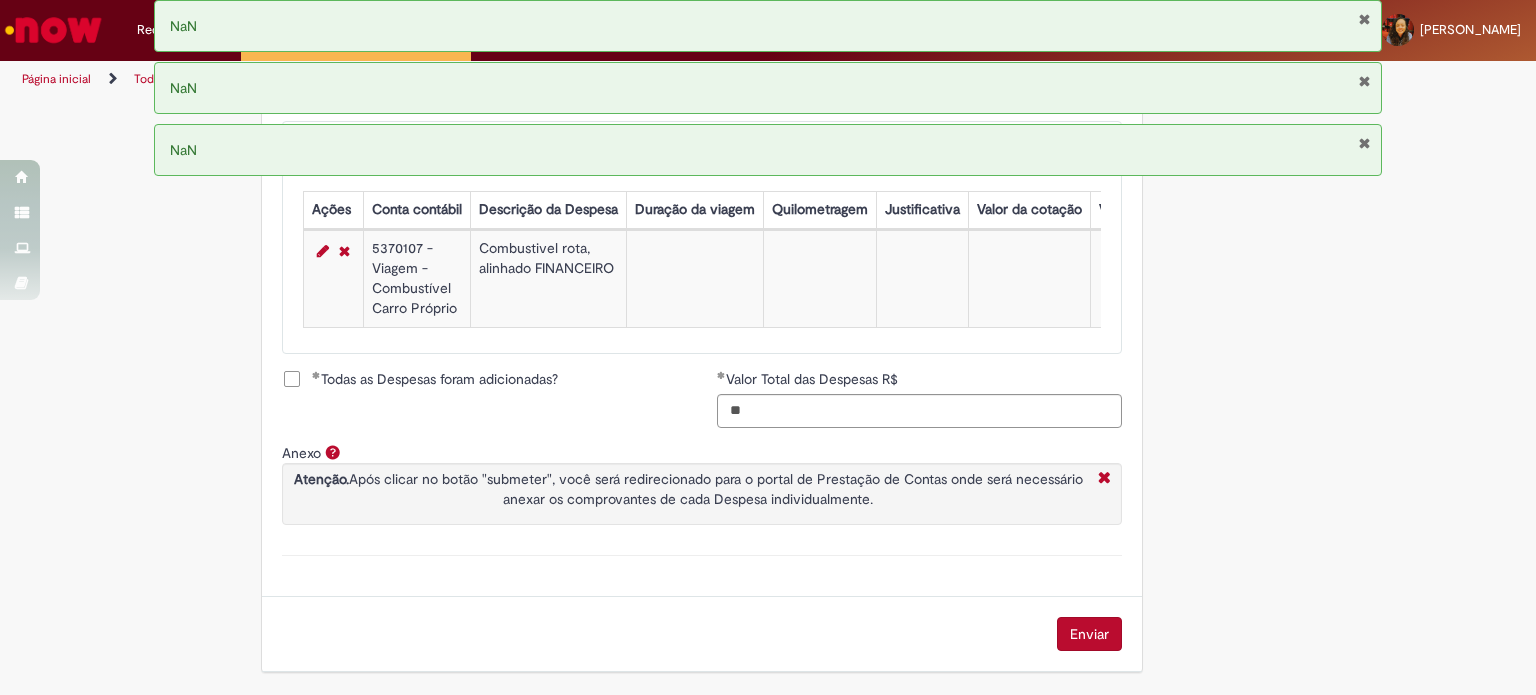 click on "Enviar" at bounding box center (1089, 634) 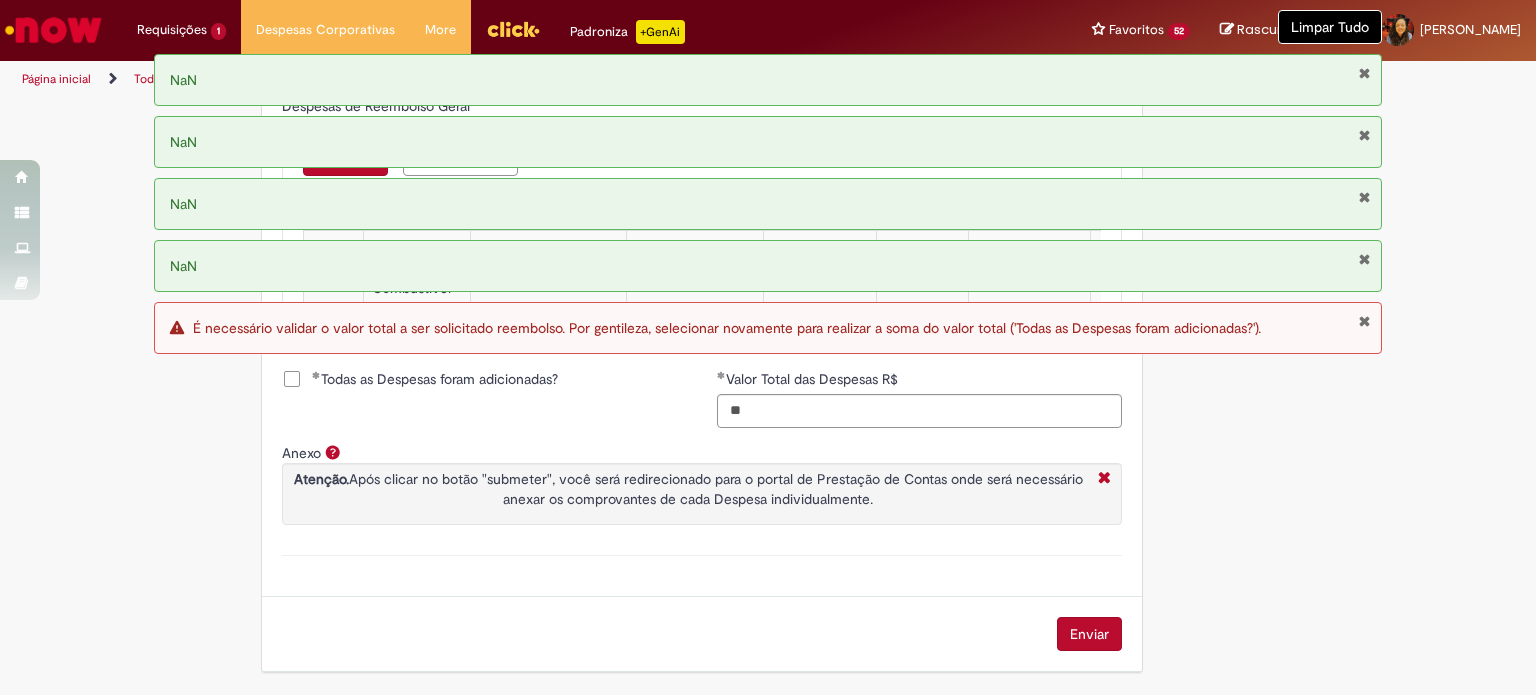 click at bounding box center [1364, 321] 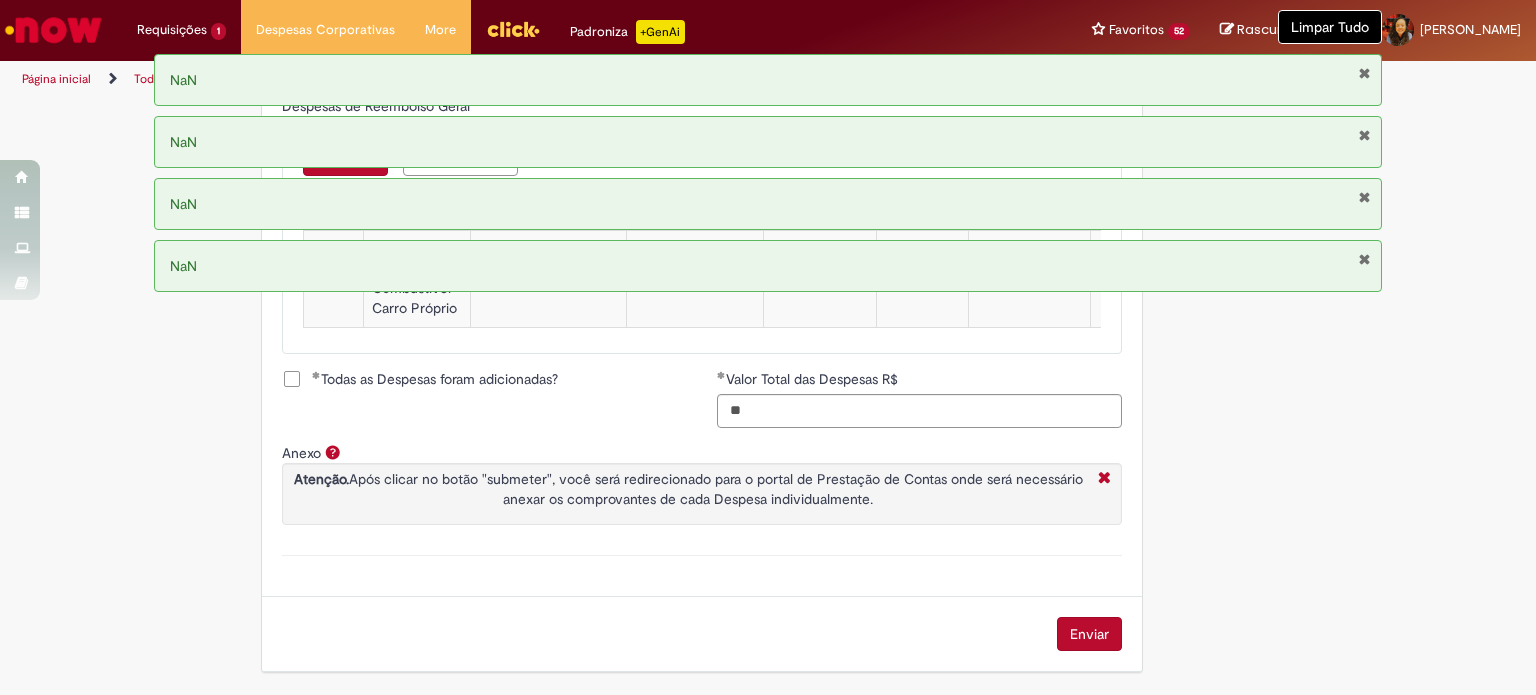 click at bounding box center (1364, 259) 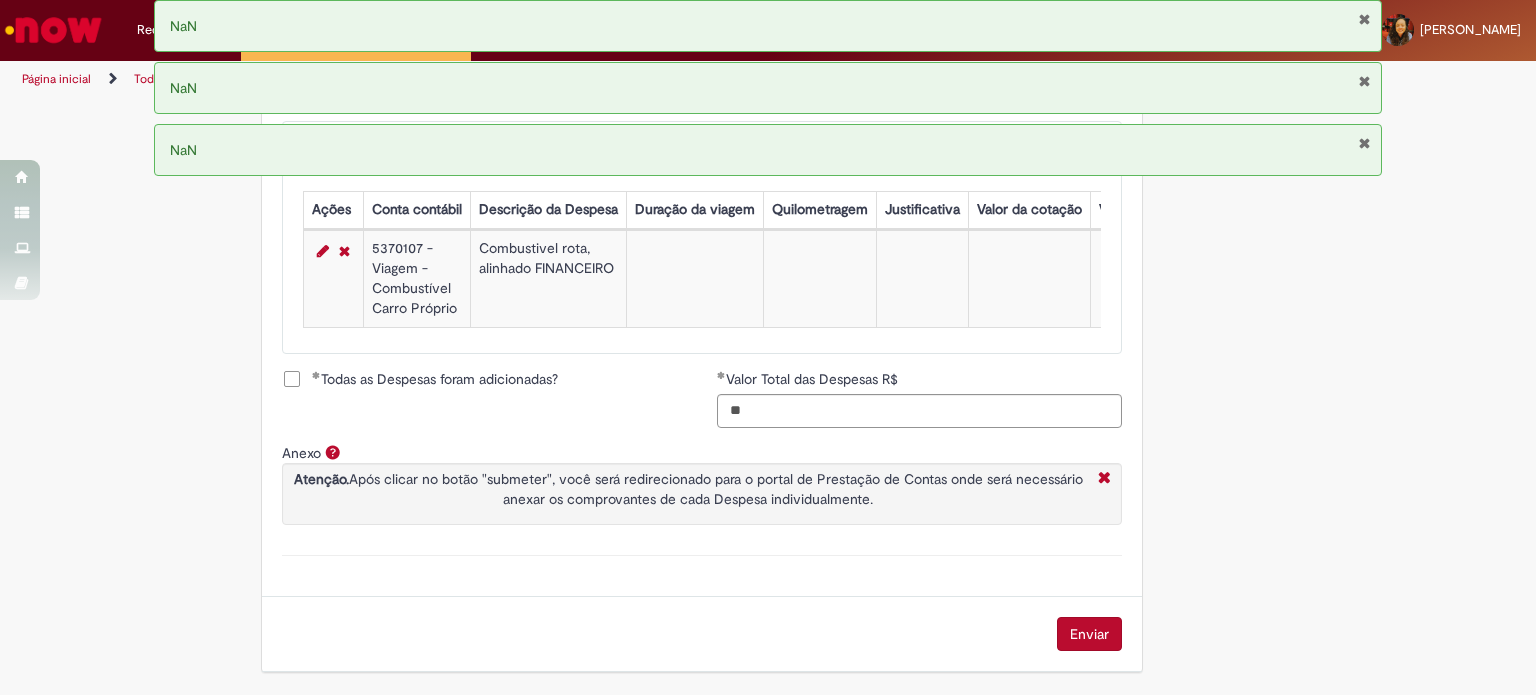 drag, startPoint x: 1362, startPoint y: 142, endPoint x: 1363, endPoint y: 115, distance: 27.018513 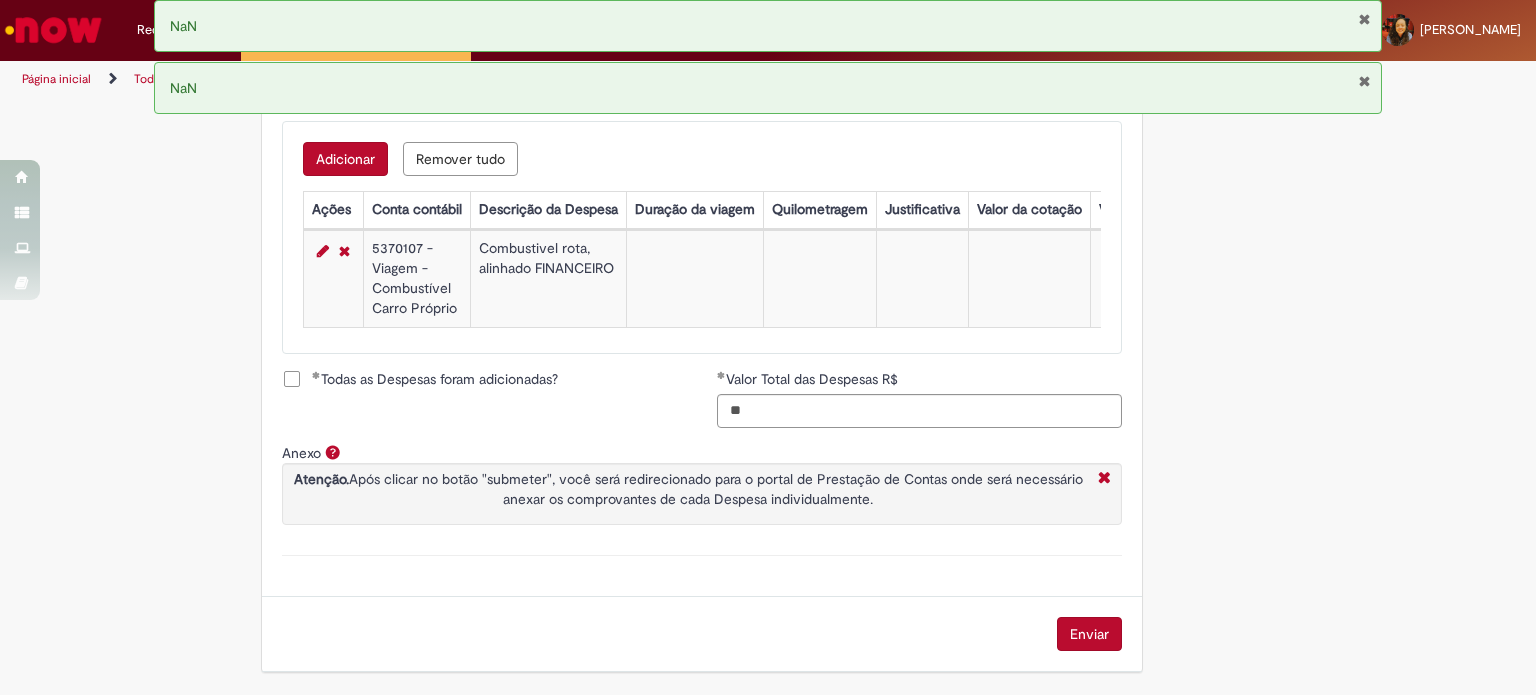 drag, startPoint x: 1367, startPoint y: 71, endPoint x: 1368, endPoint y: 44, distance: 27.018513 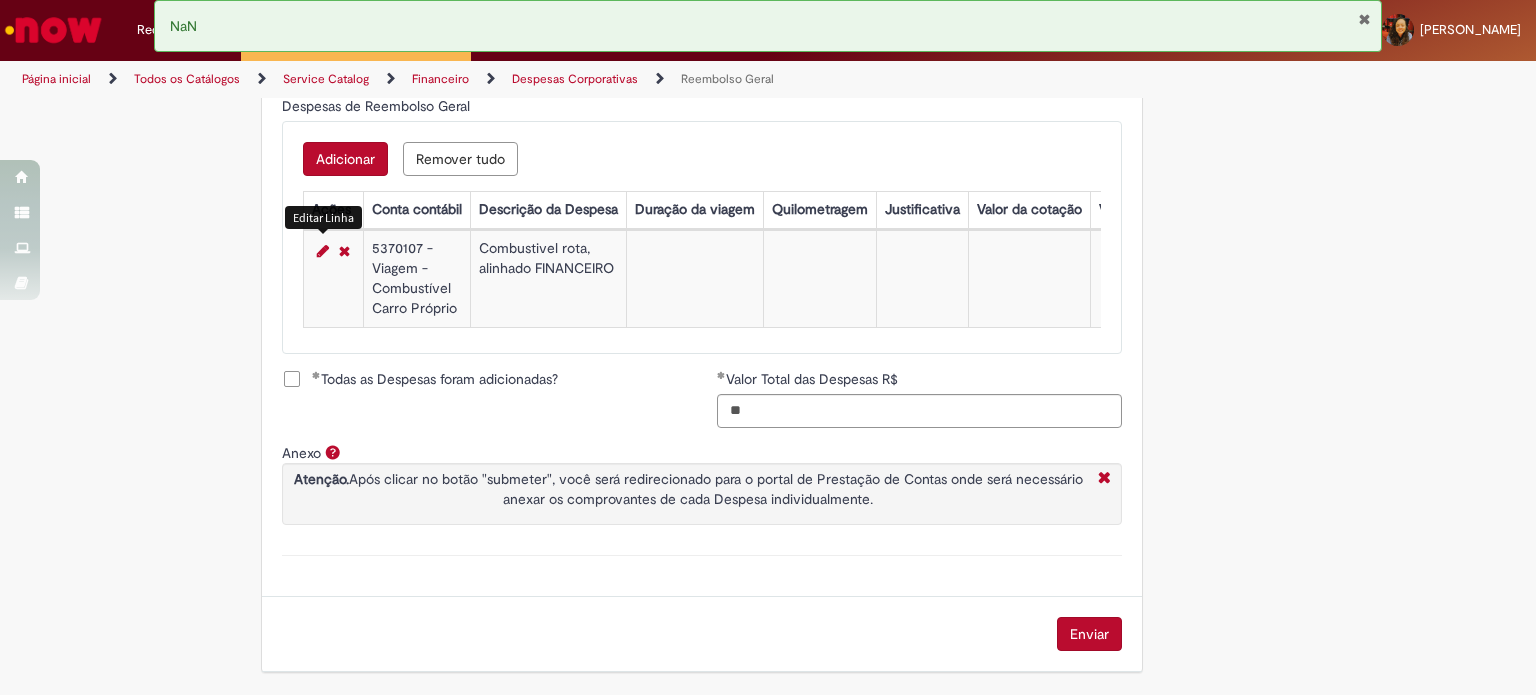click at bounding box center (323, 251) 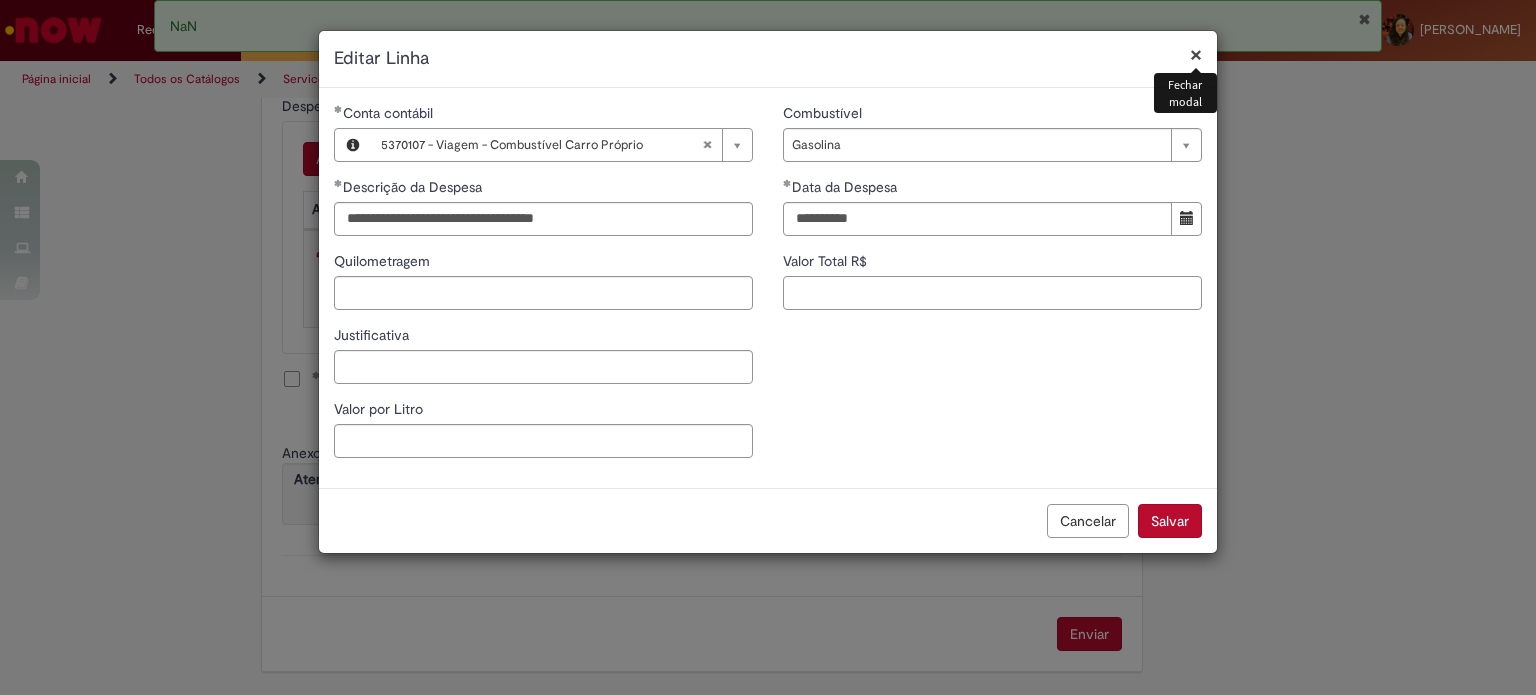 click on "Valor Total R$" at bounding box center (992, 293) 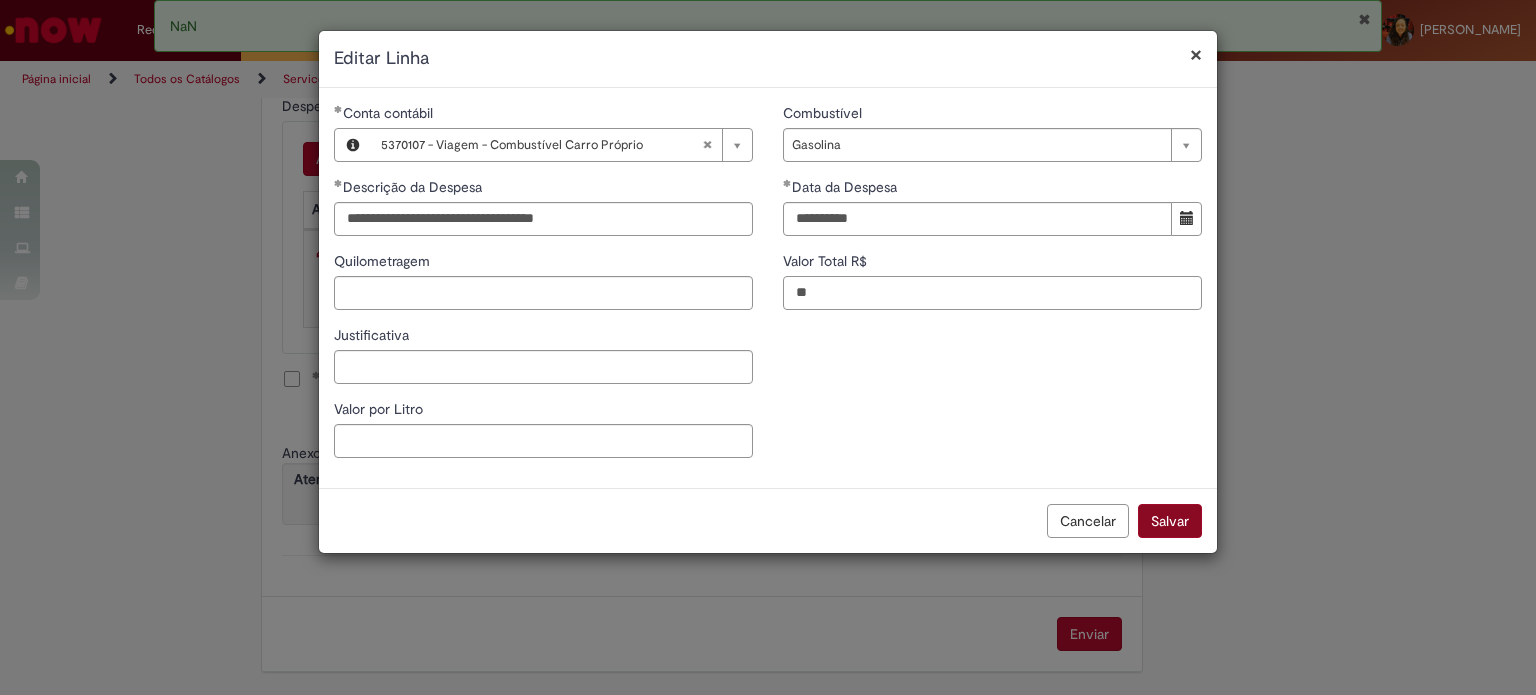 type on "**" 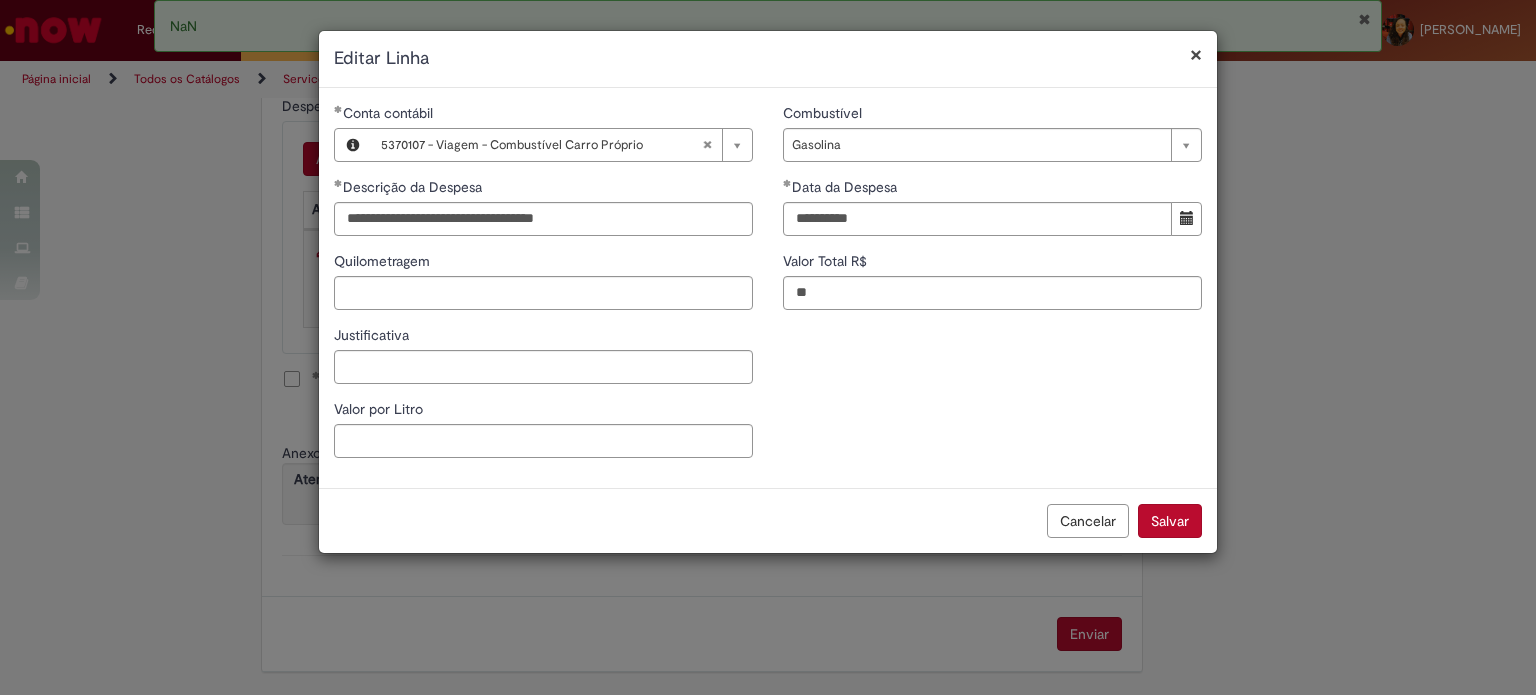click on "**********" at bounding box center [768, 347] 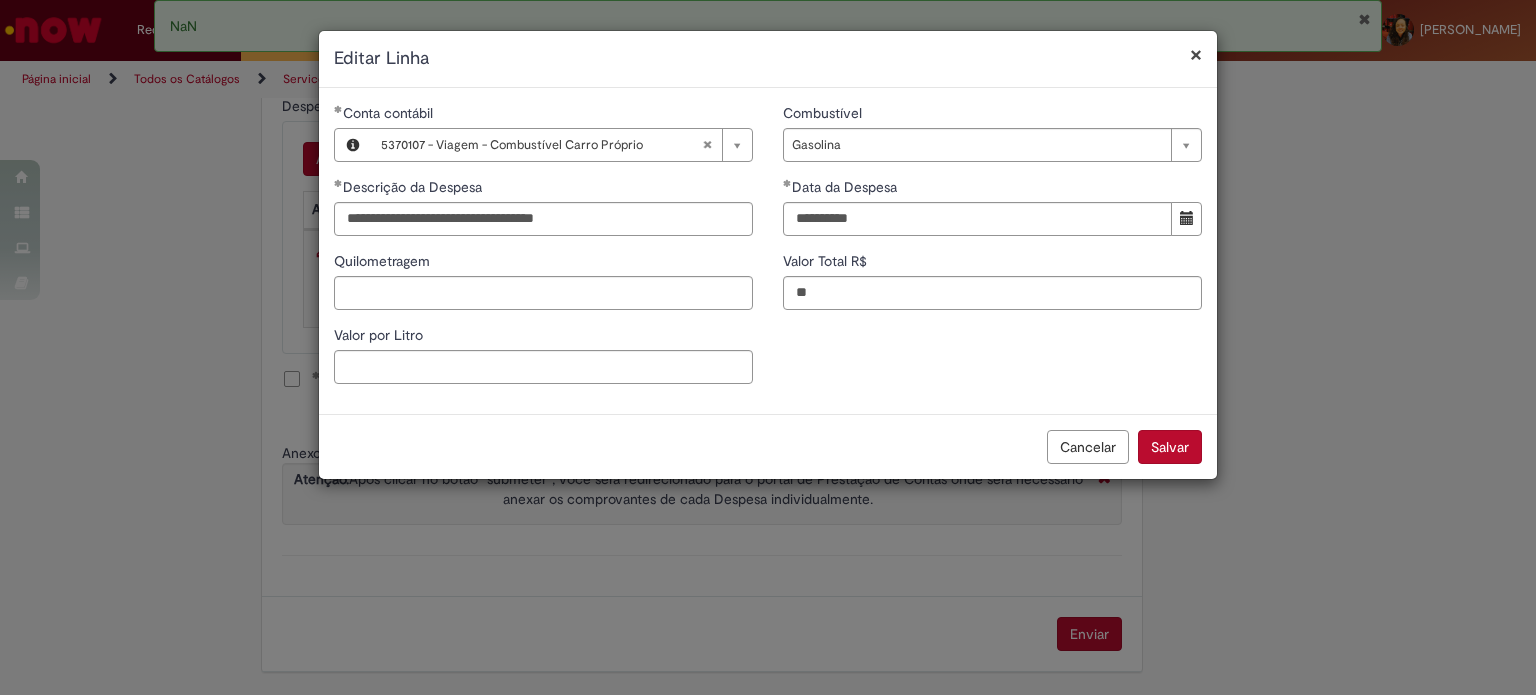 click on "Salvar" at bounding box center [1170, 447] 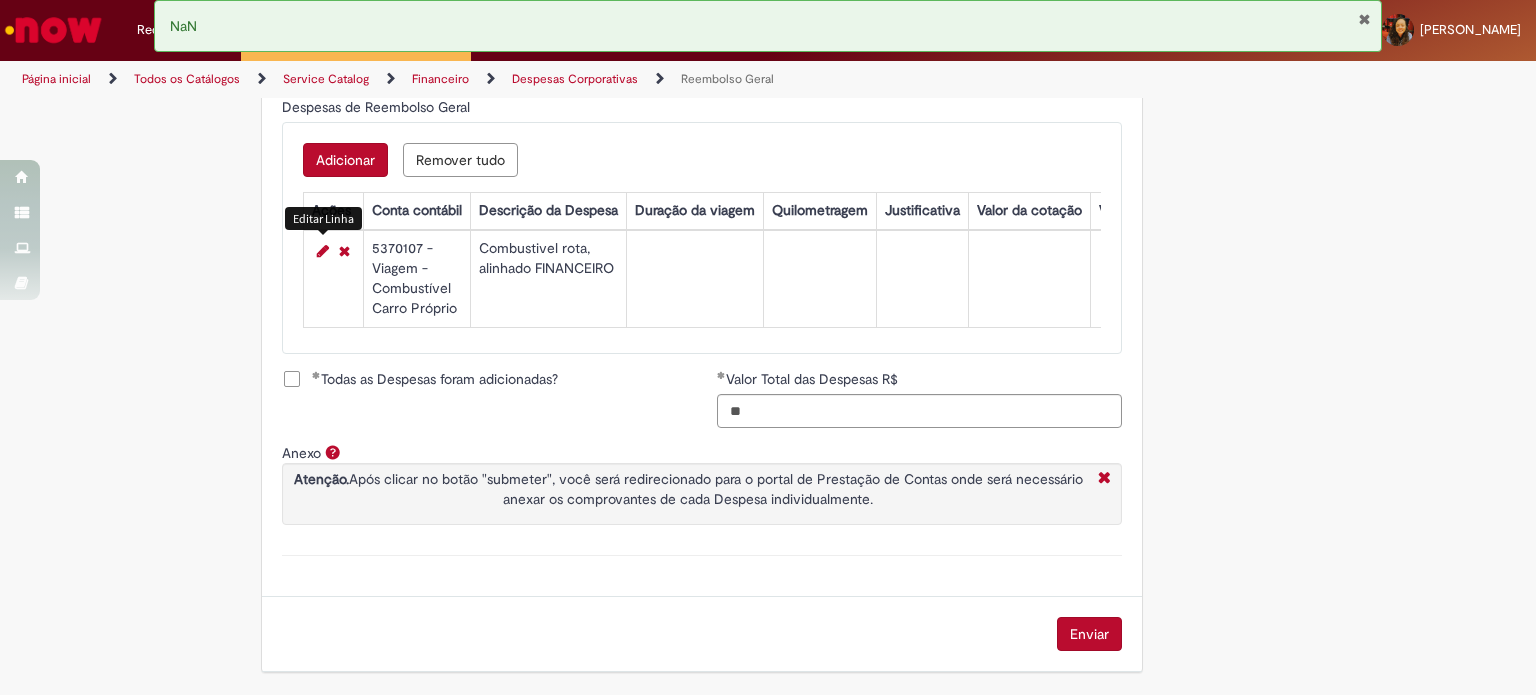 scroll, scrollTop: 856, scrollLeft: 0, axis: vertical 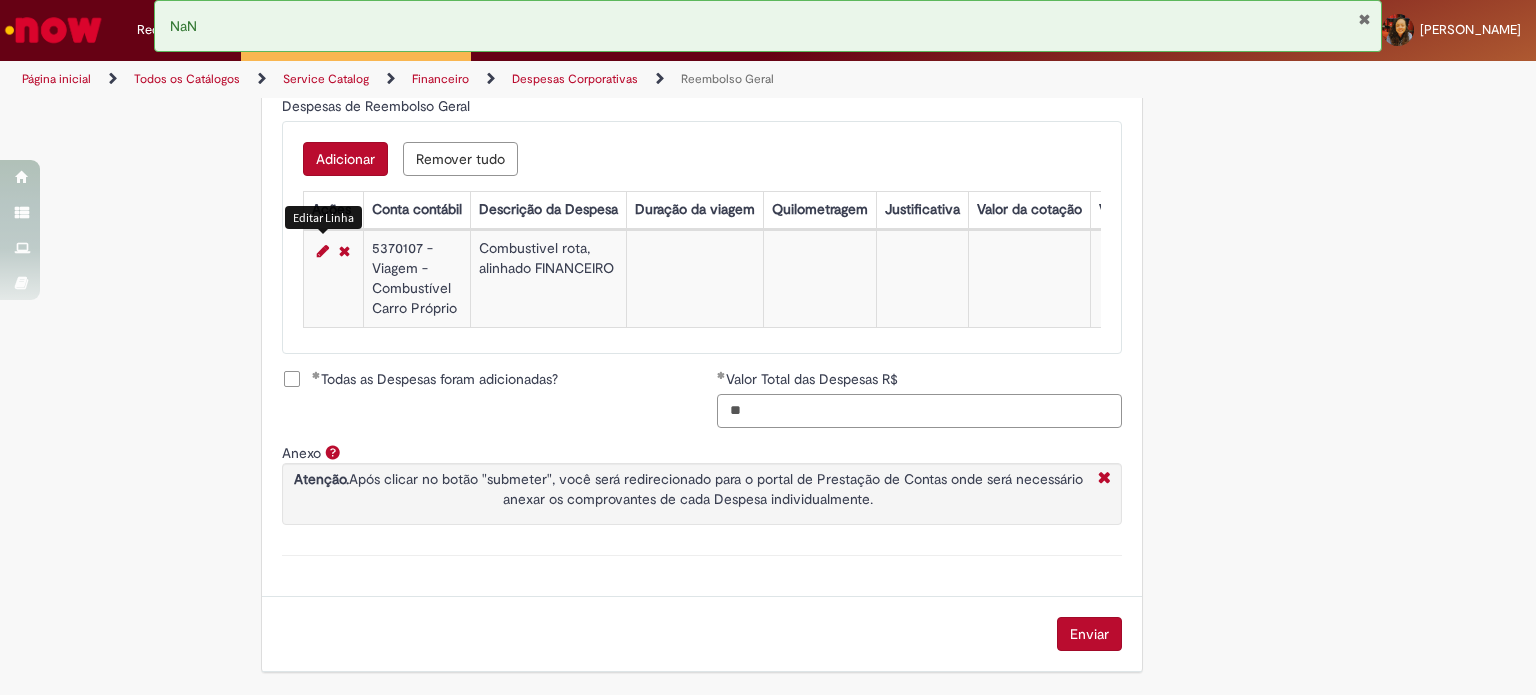 drag, startPoint x: 781, startPoint y: 415, endPoint x: 575, endPoint y: 423, distance: 206.15529 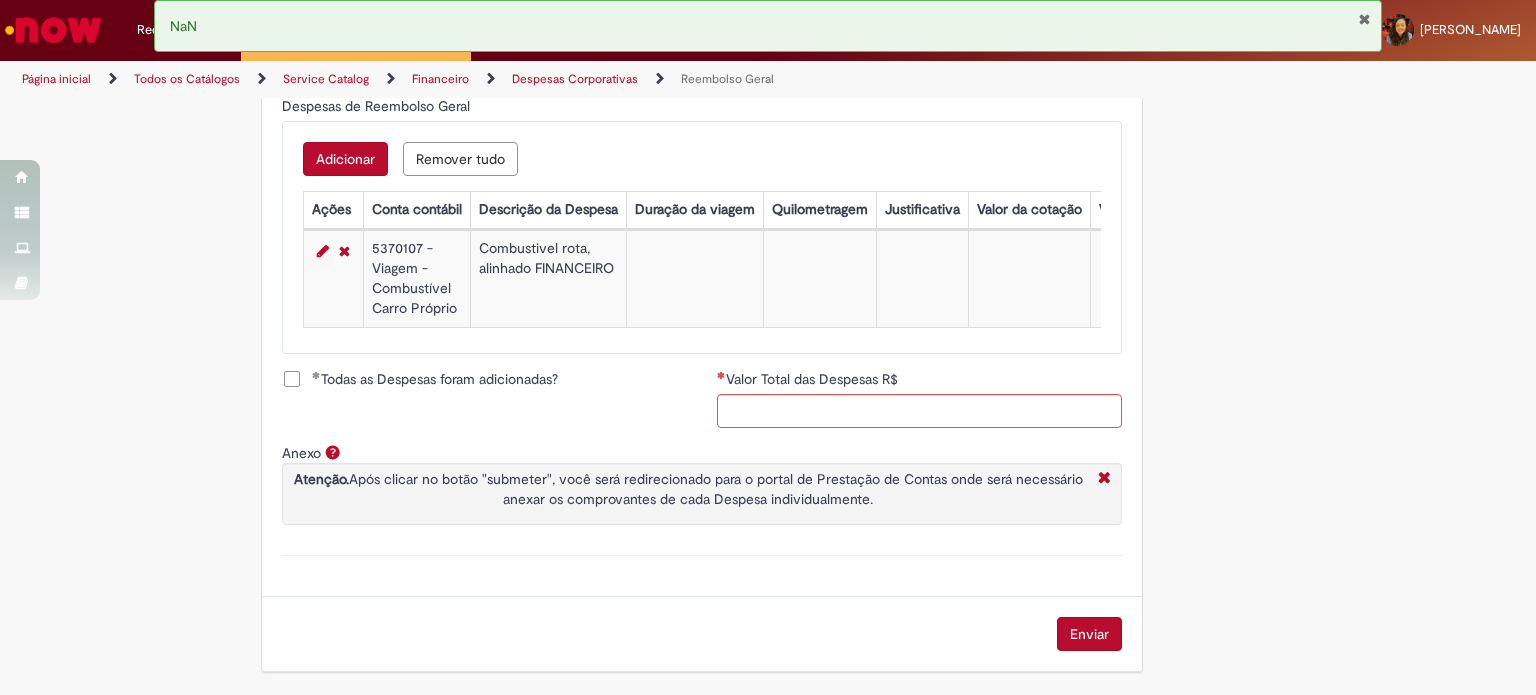 click on "Todas as Despesas foram adicionadas? Valor Total das Despesas R$" at bounding box center (702, 406) 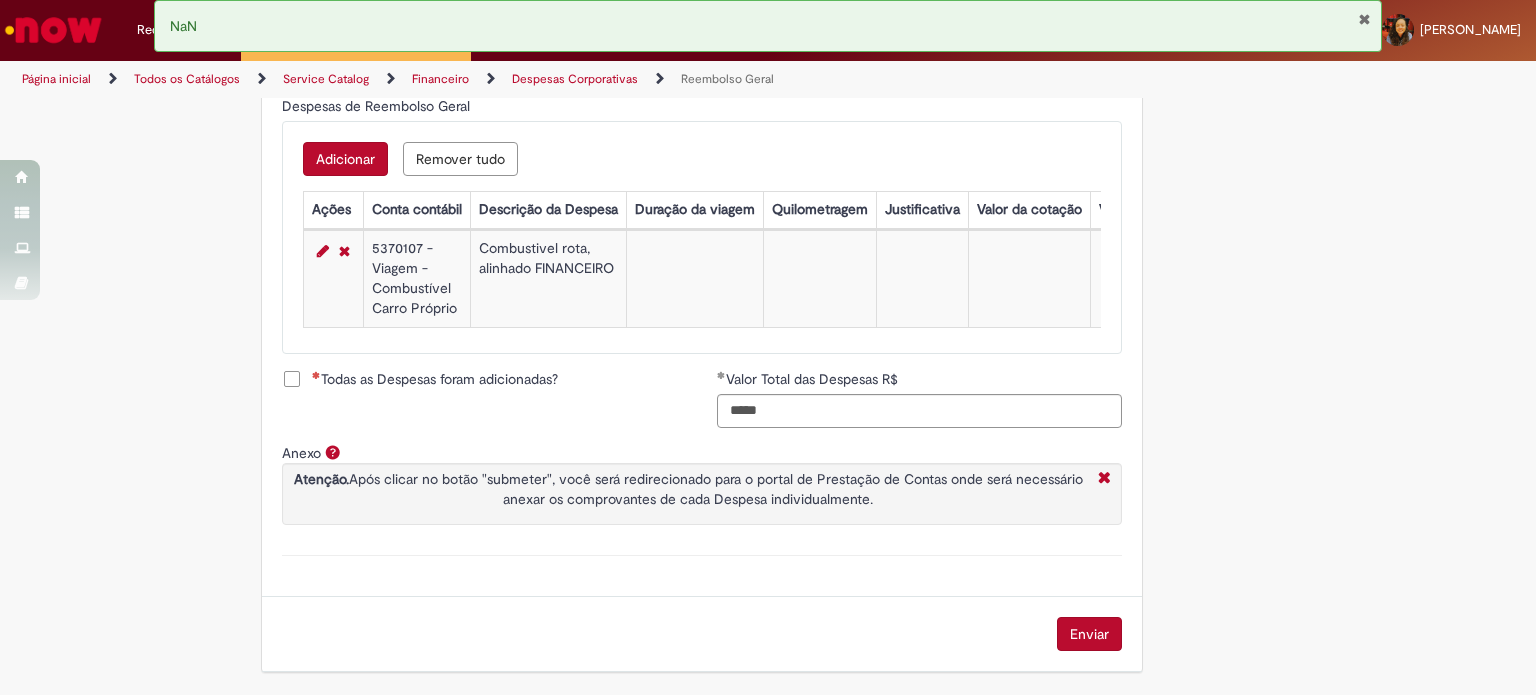 click on "Todas as Despesas foram adicionadas?" at bounding box center [435, 379] 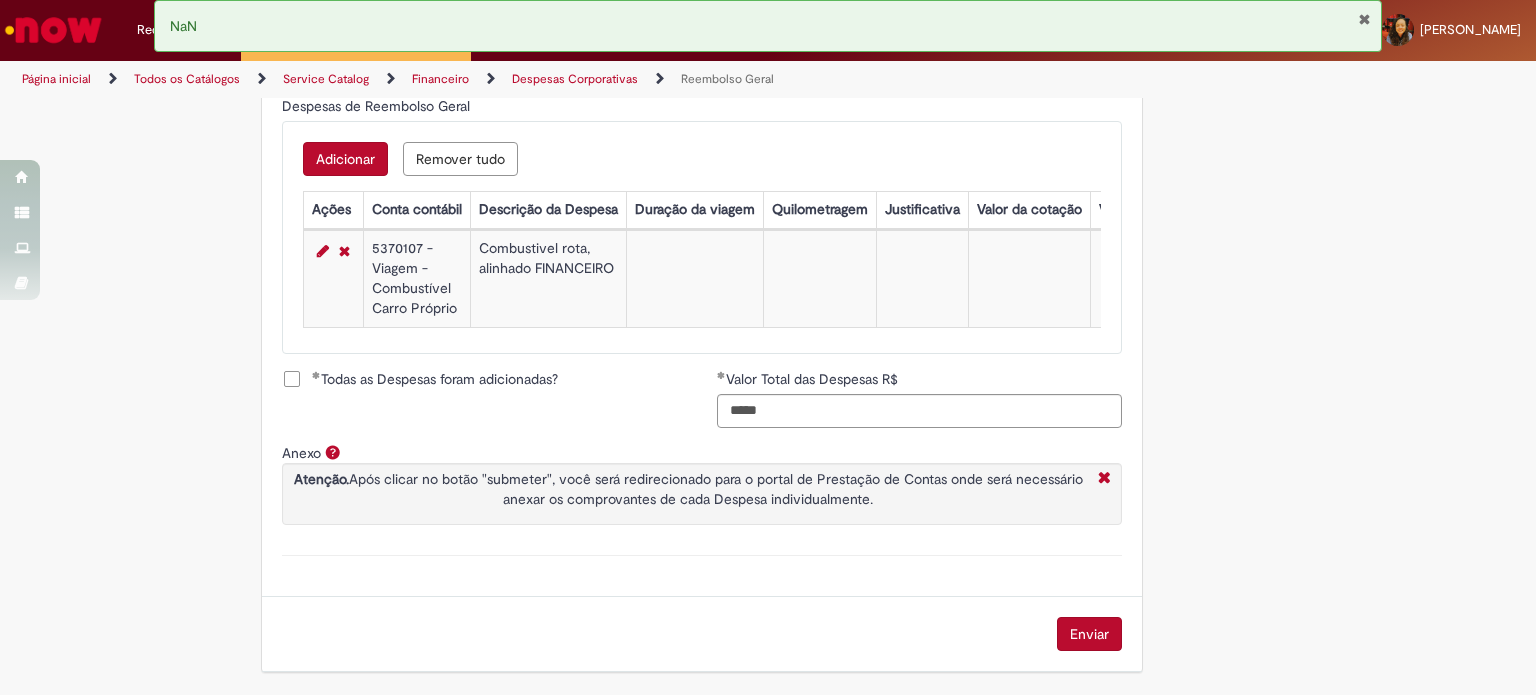 click on "Atenção.  Após clicar no botão "submeter", você será redirecionado para o portal de Prestação de Contas onde será necessário anexar os comprovantes de cada Despesa individualmente." at bounding box center [688, 489] 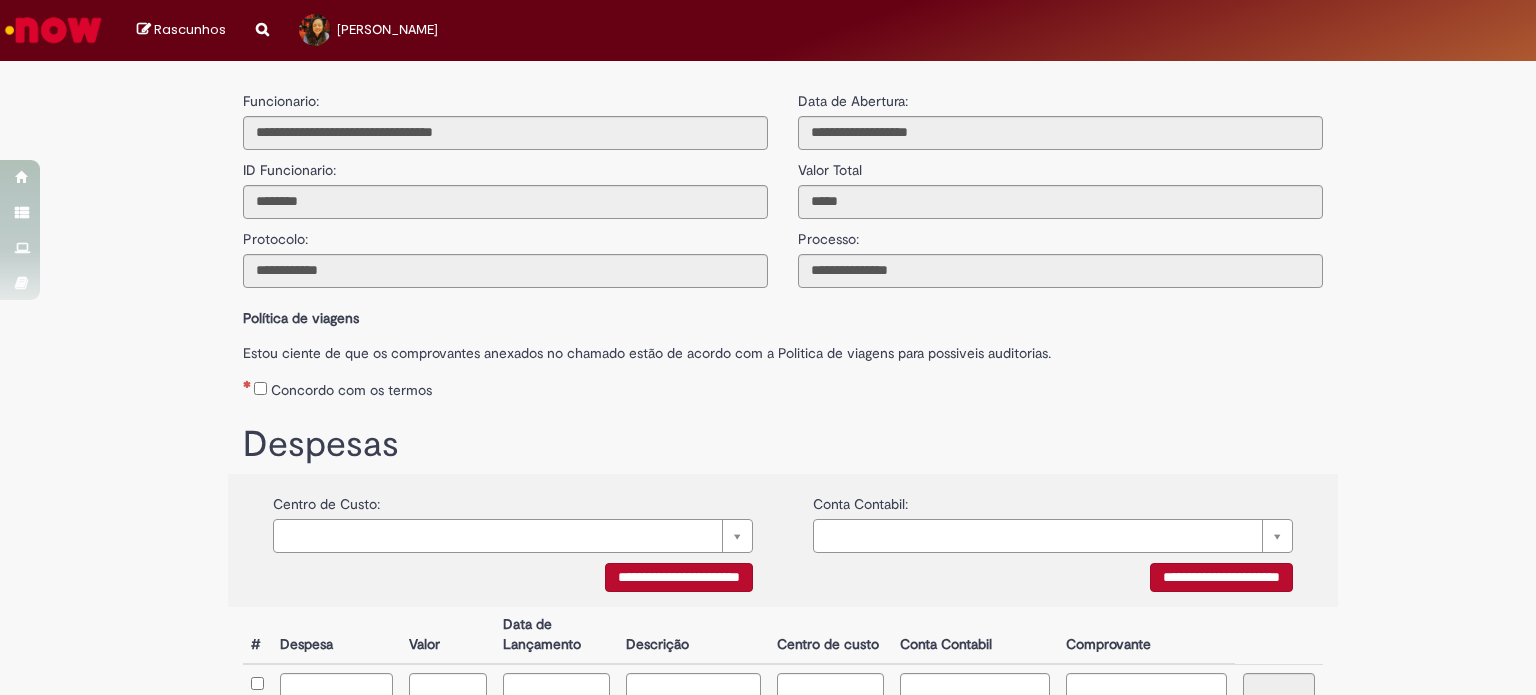 scroll, scrollTop: 0, scrollLeft: 0, axis: both 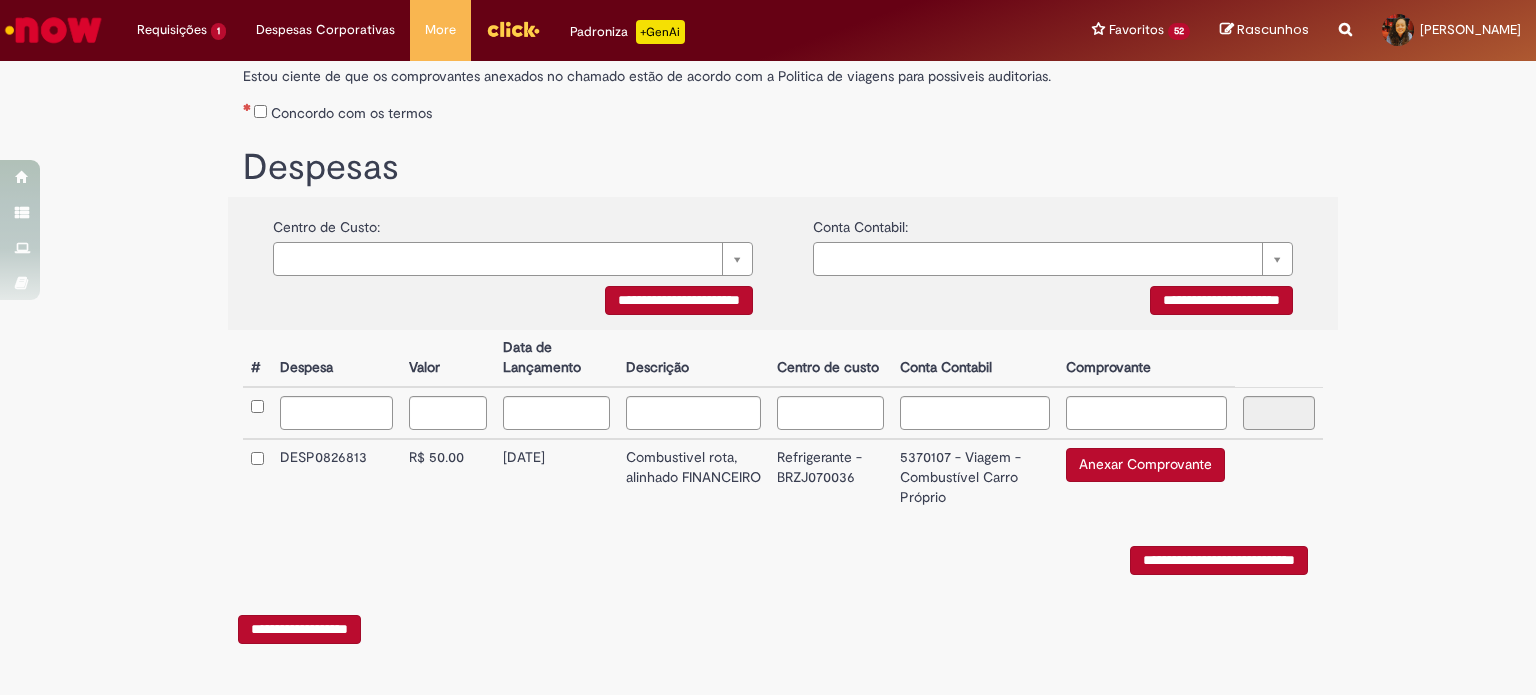 click on "Anexar Comprovante" at bounding box center (1145, 465) 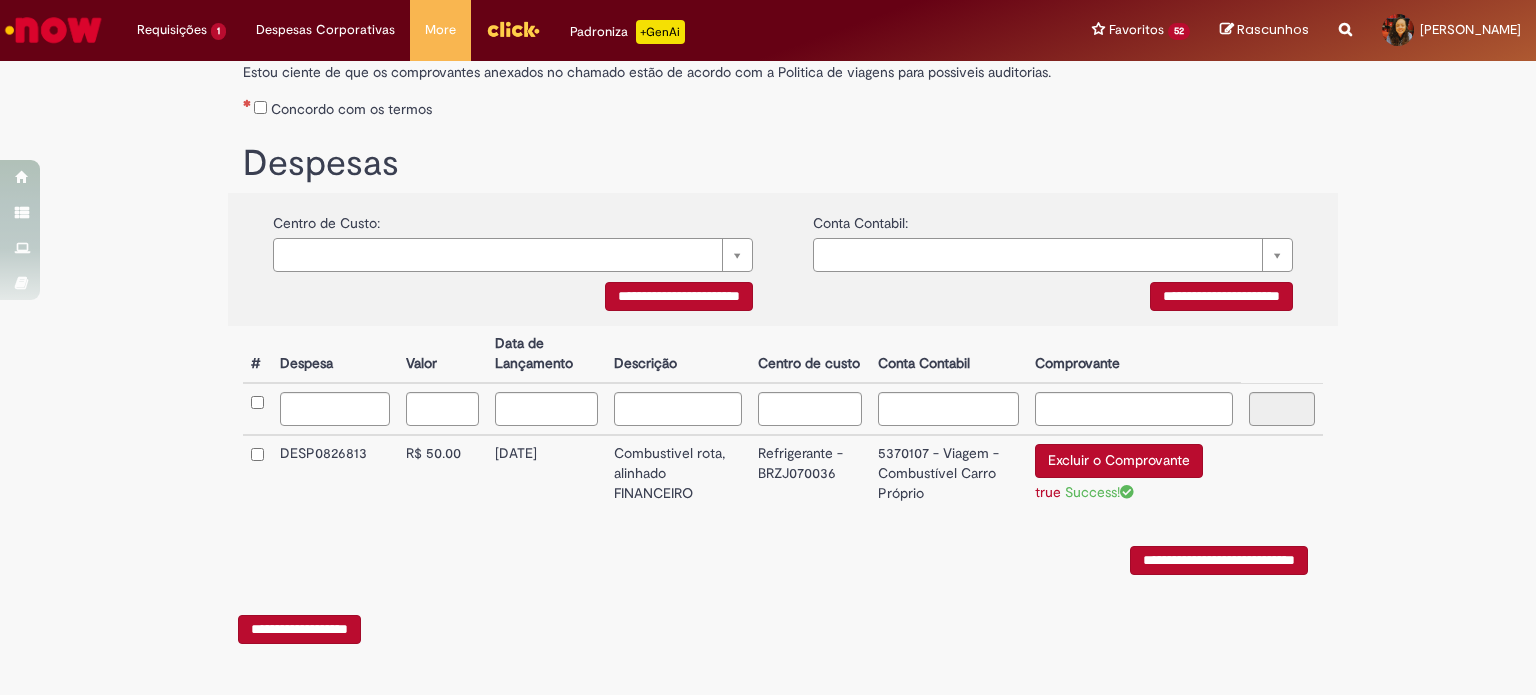 click on "**********" at bounding box center (1219, 560) 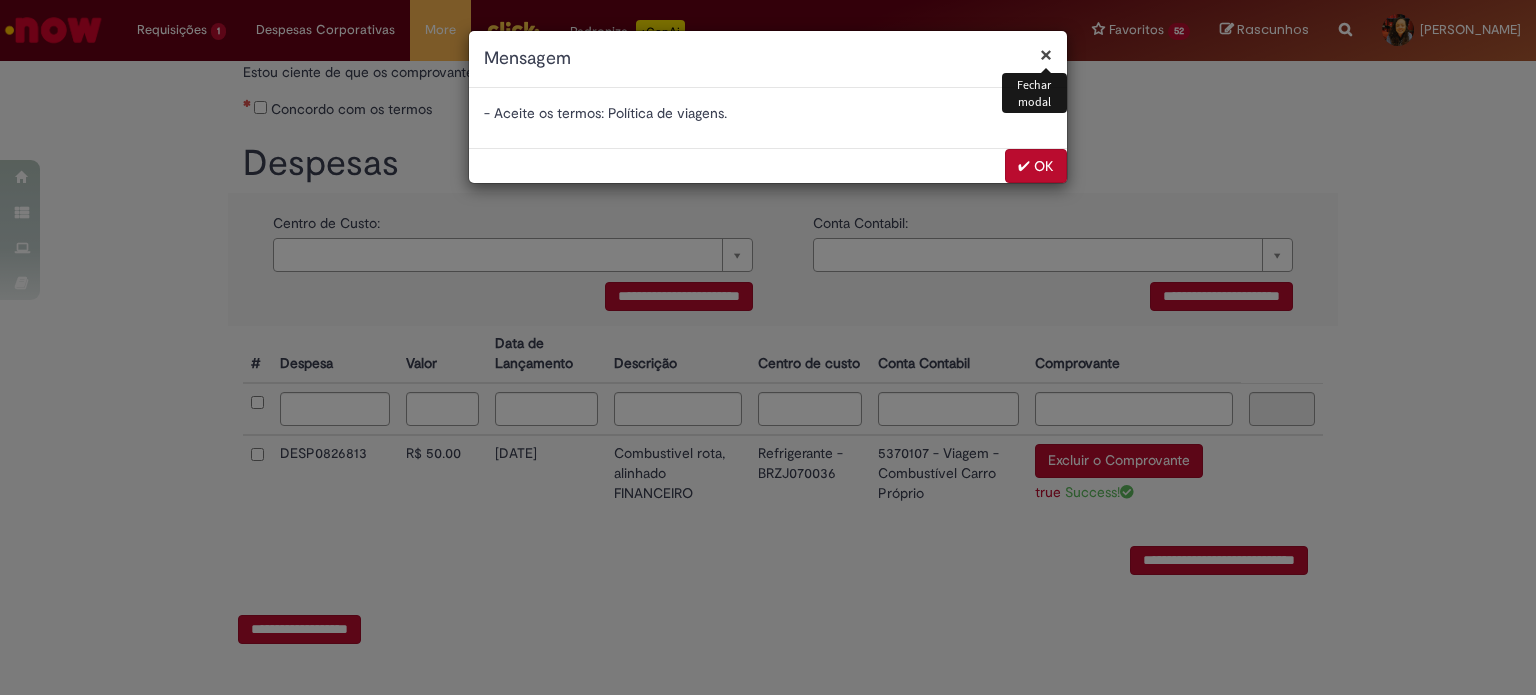 click on "✔ OK" at bounding box center [1036, 166] 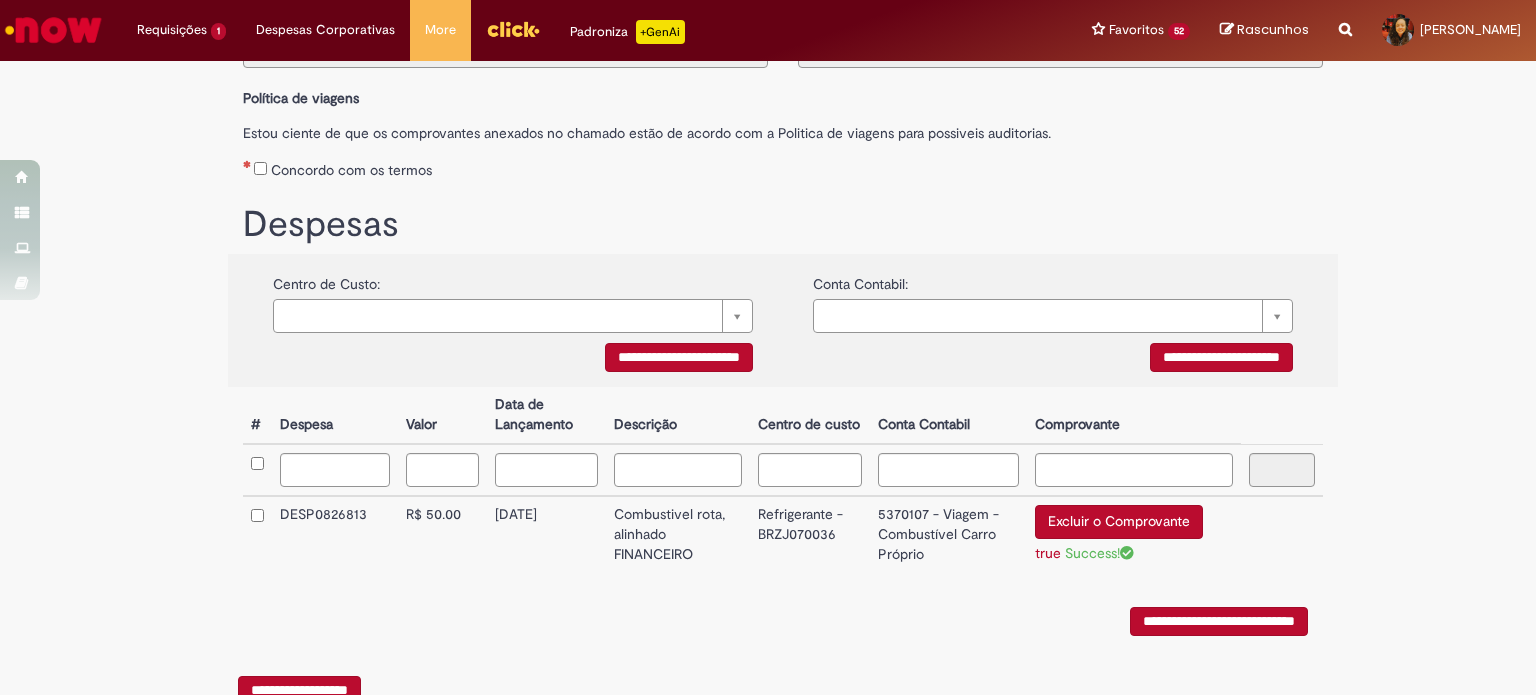 scroll, scrollTop: 184, scrollLeft: 0, axis: vertical 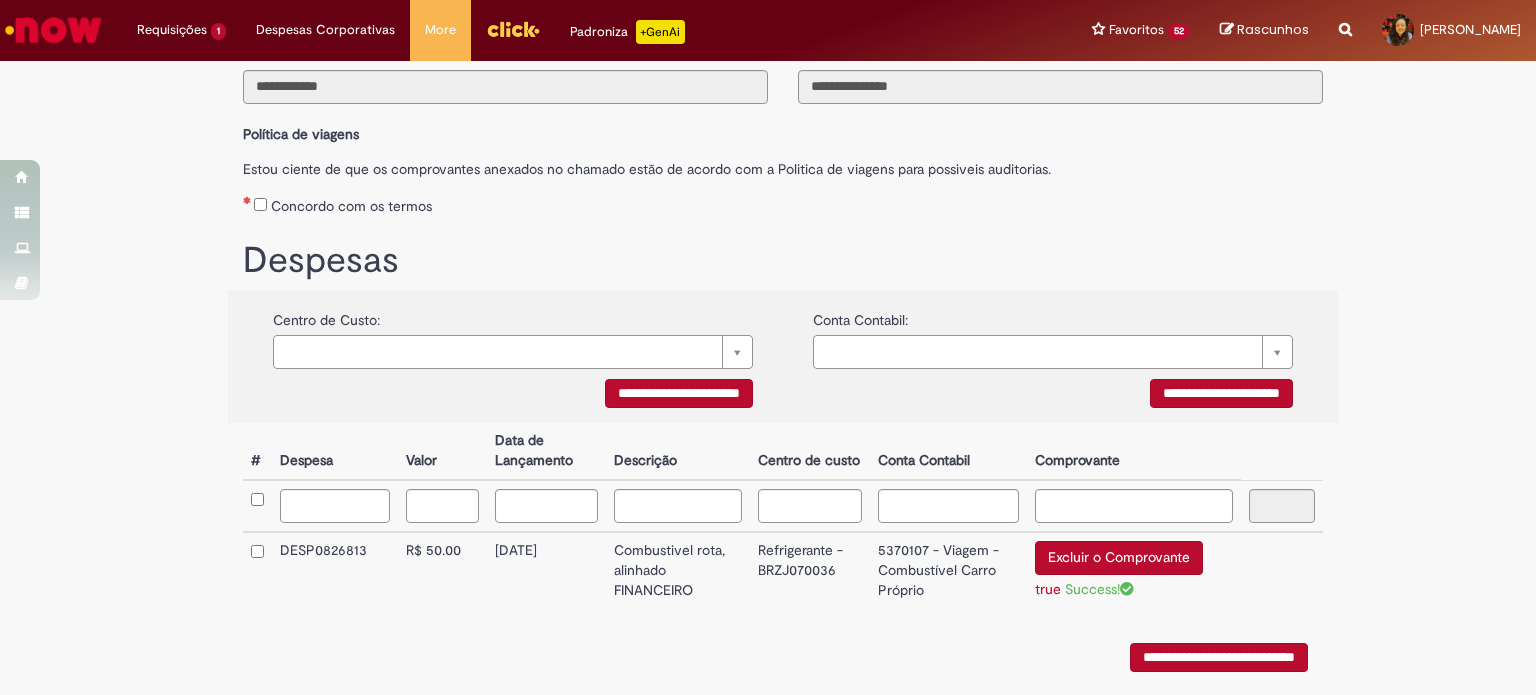 click on "Concordo com os termos" at bounding box center [351, 206] 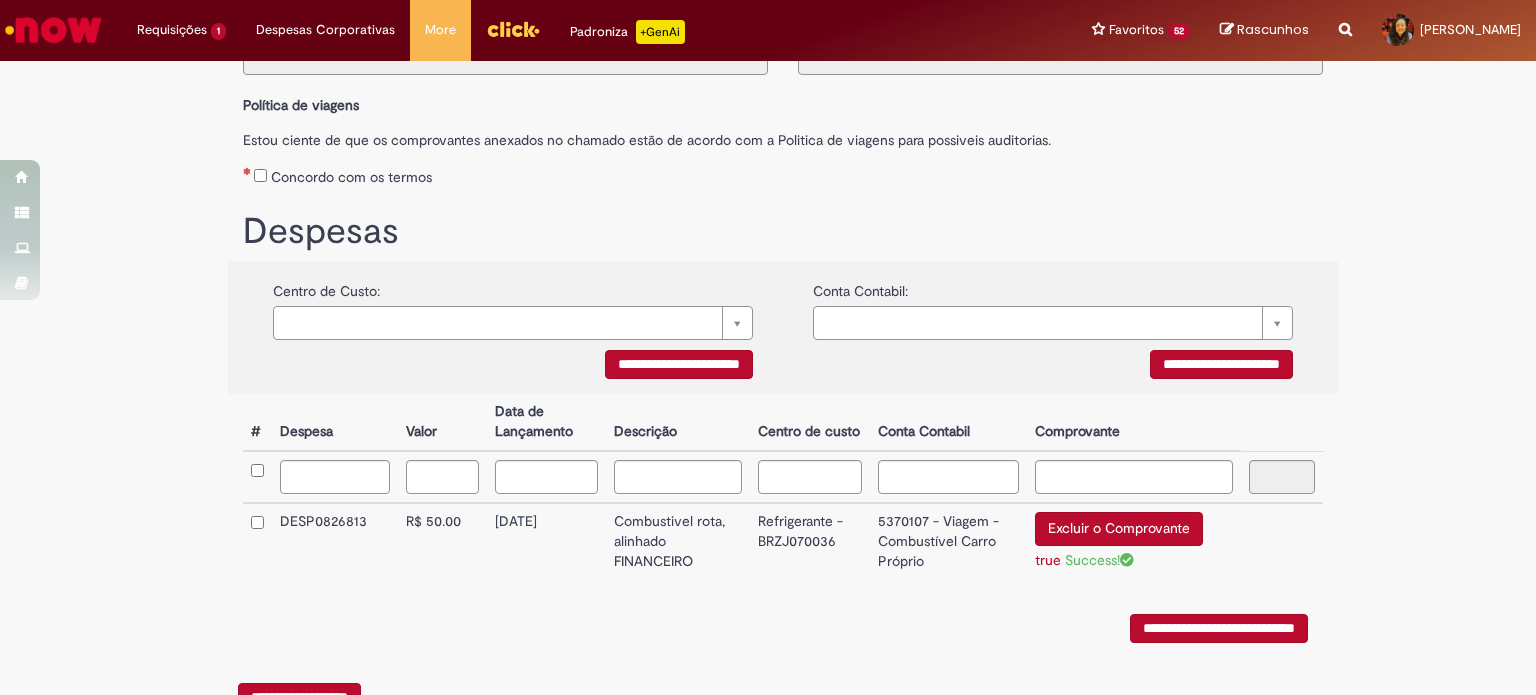 scroll, scrollTop: 288, scrollLeft: 0, axis: vertical 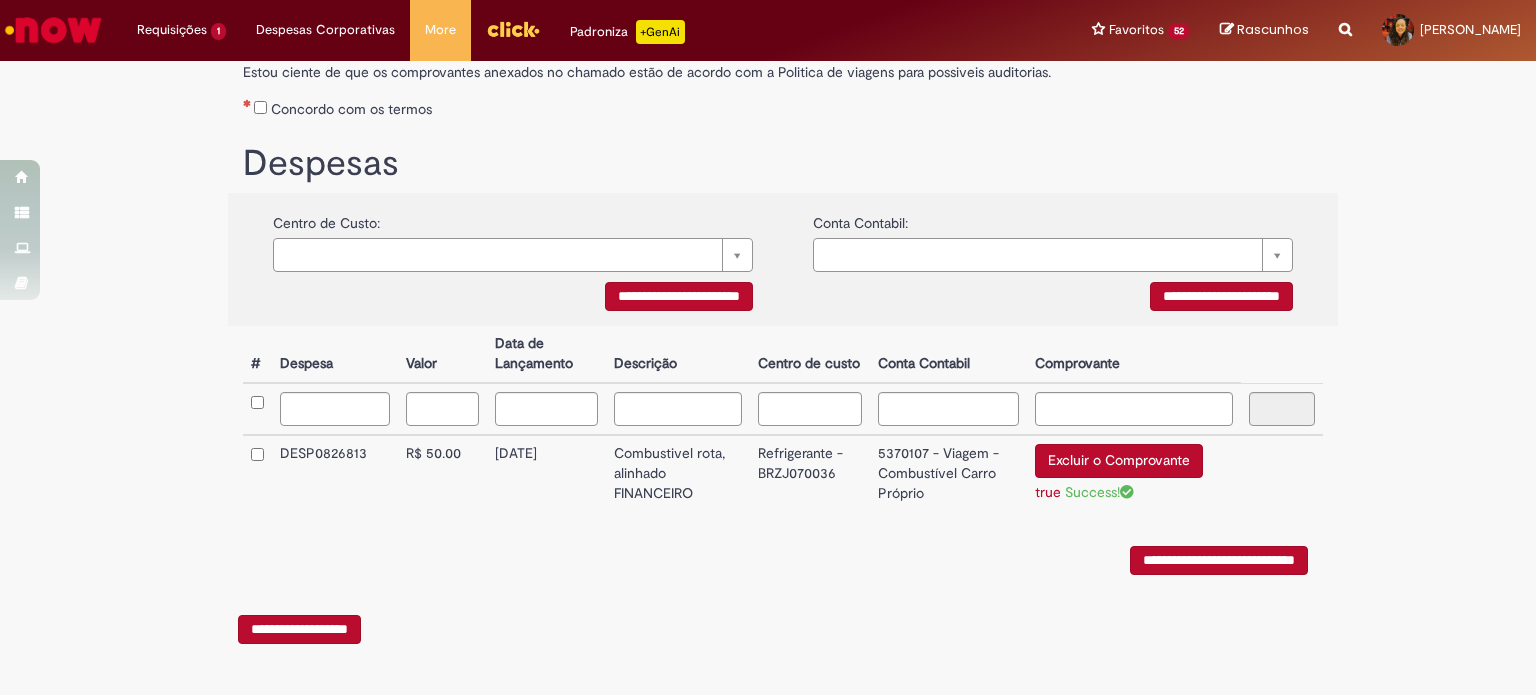 click on "**********" at bounding box center (1219, 560) 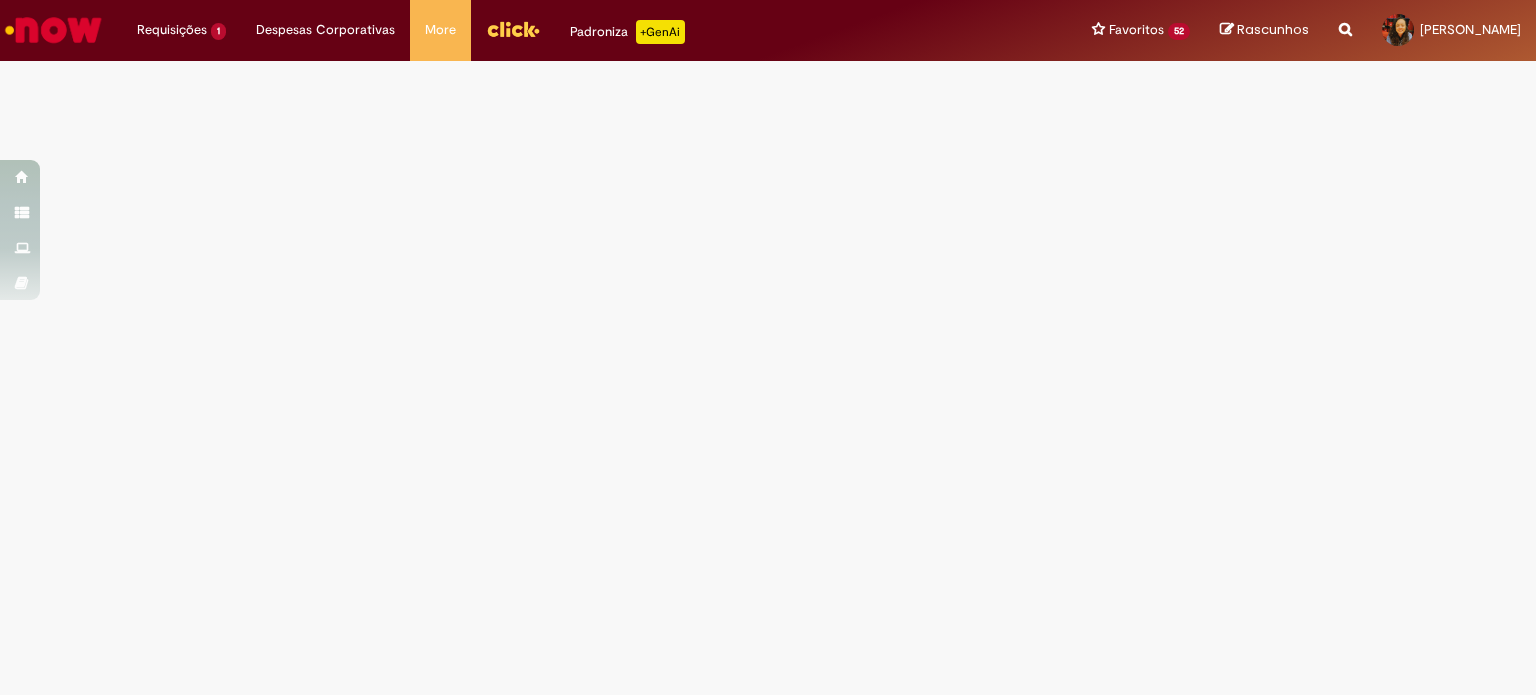 scroll, scrollTop: 0, scrollLeft: 0, axis: both 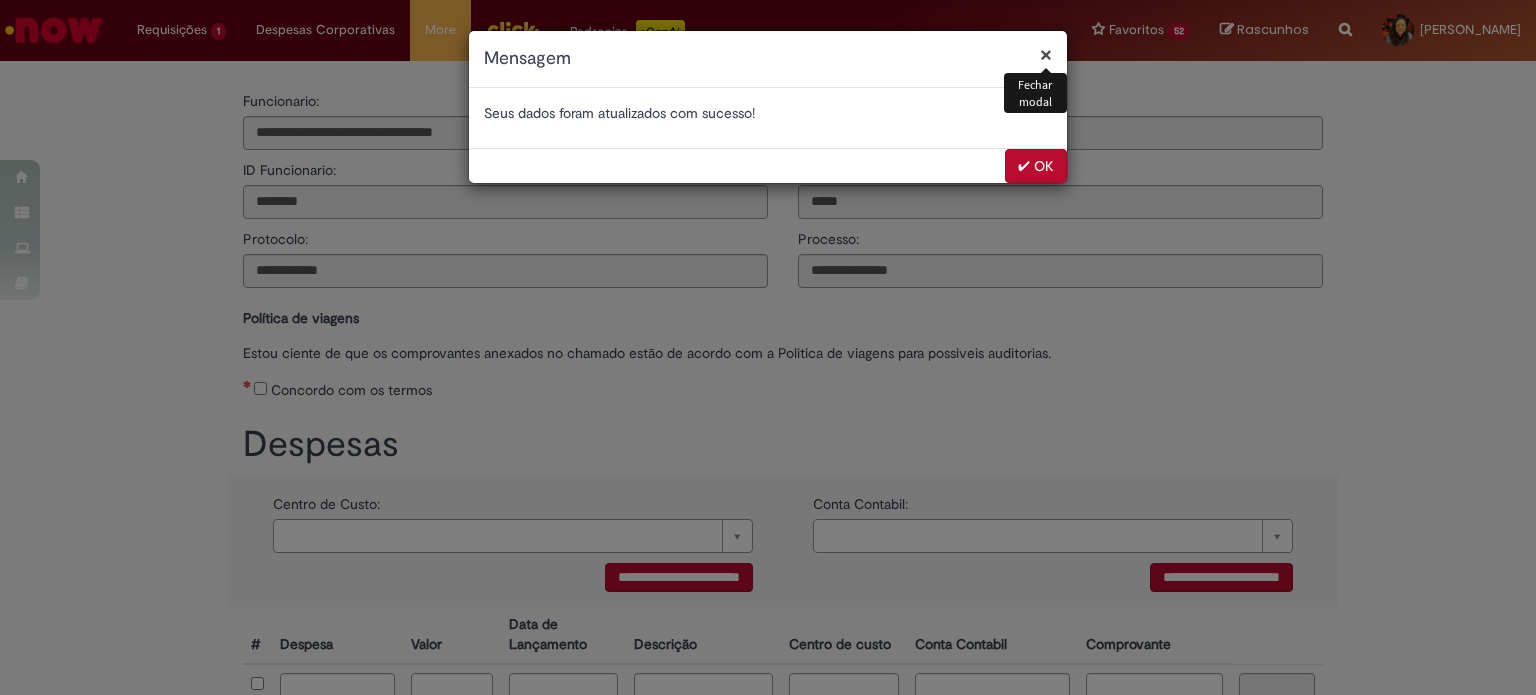 click on "✔ OK" at bounding box center (1036, 166) 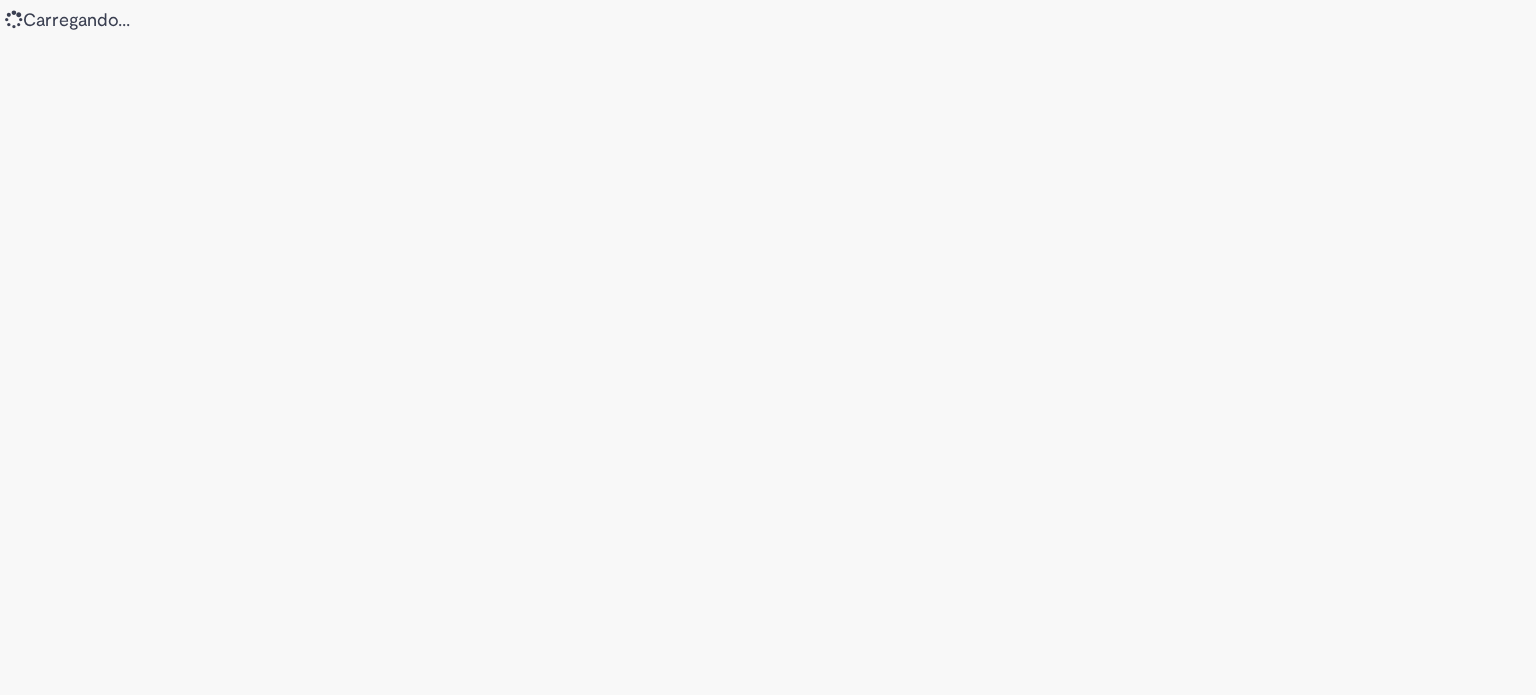 scroll, scrollTop: 0, scrollLeft: 0, axis: both 